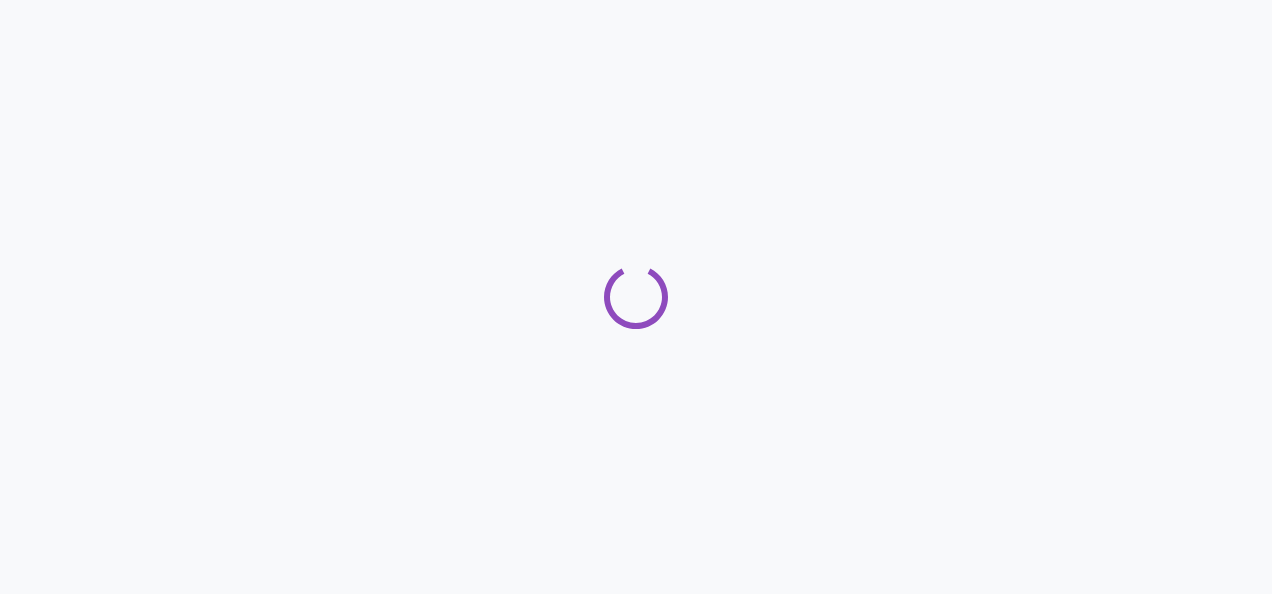 scroll, scrollTop: 0, scrollLeft: 0, axis: both 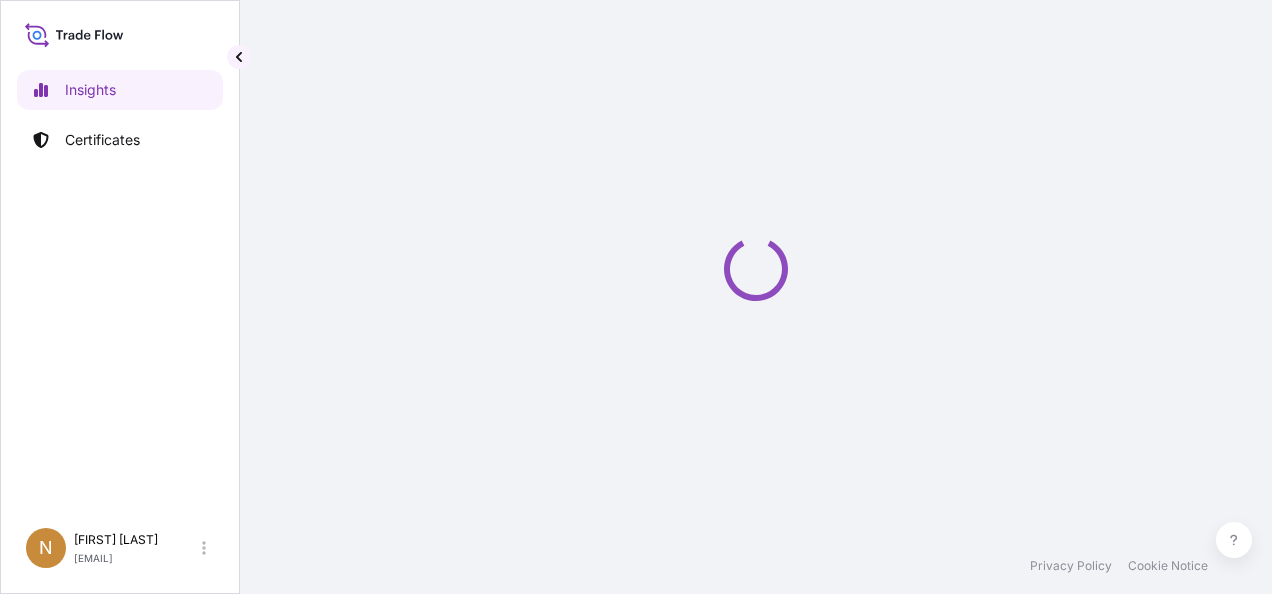 select on "2025" 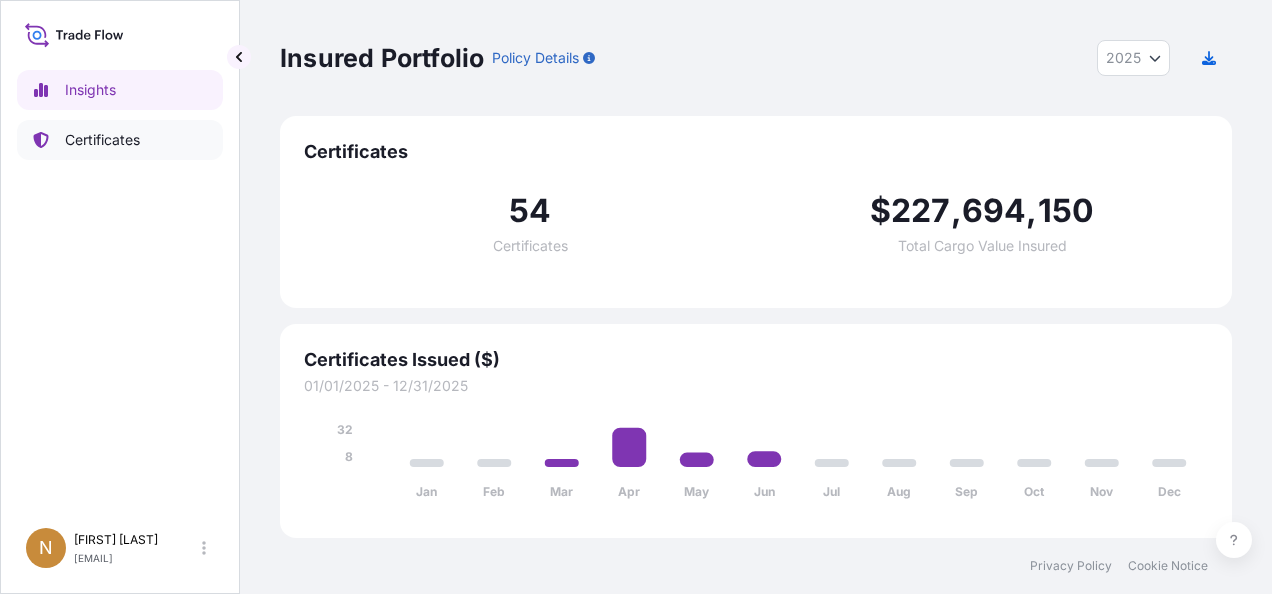 click on "Certificates" at bounding box center (102, 140) 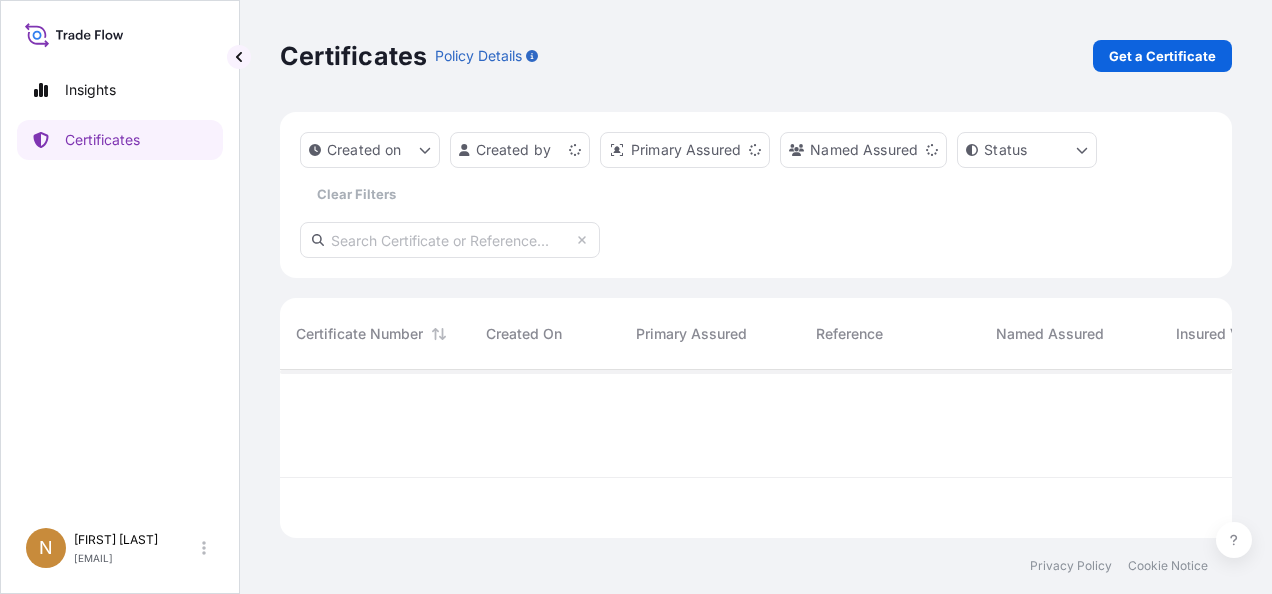 scroll, scrollTop: 16, scrollLeft: 16, axis: both 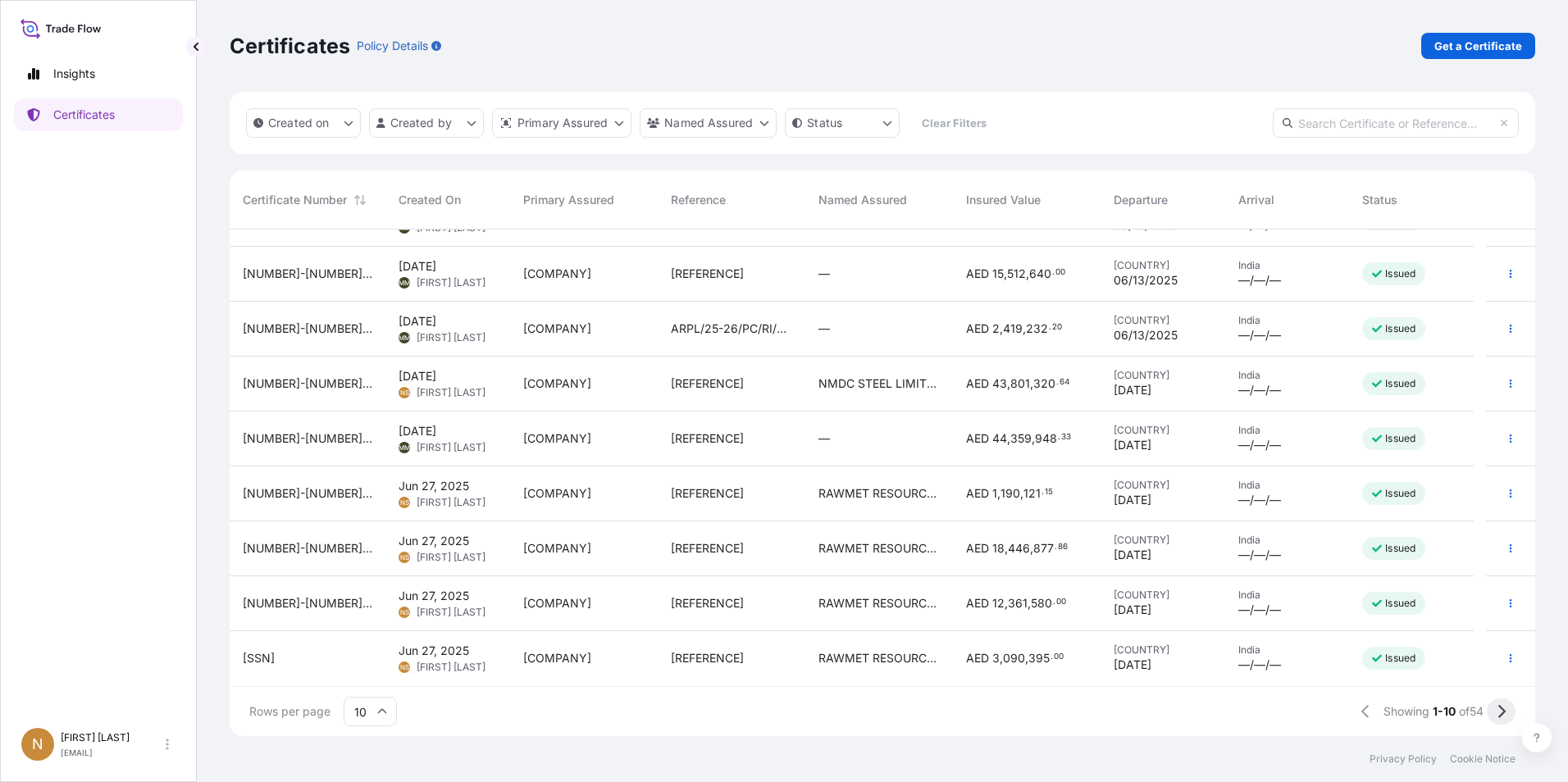 click 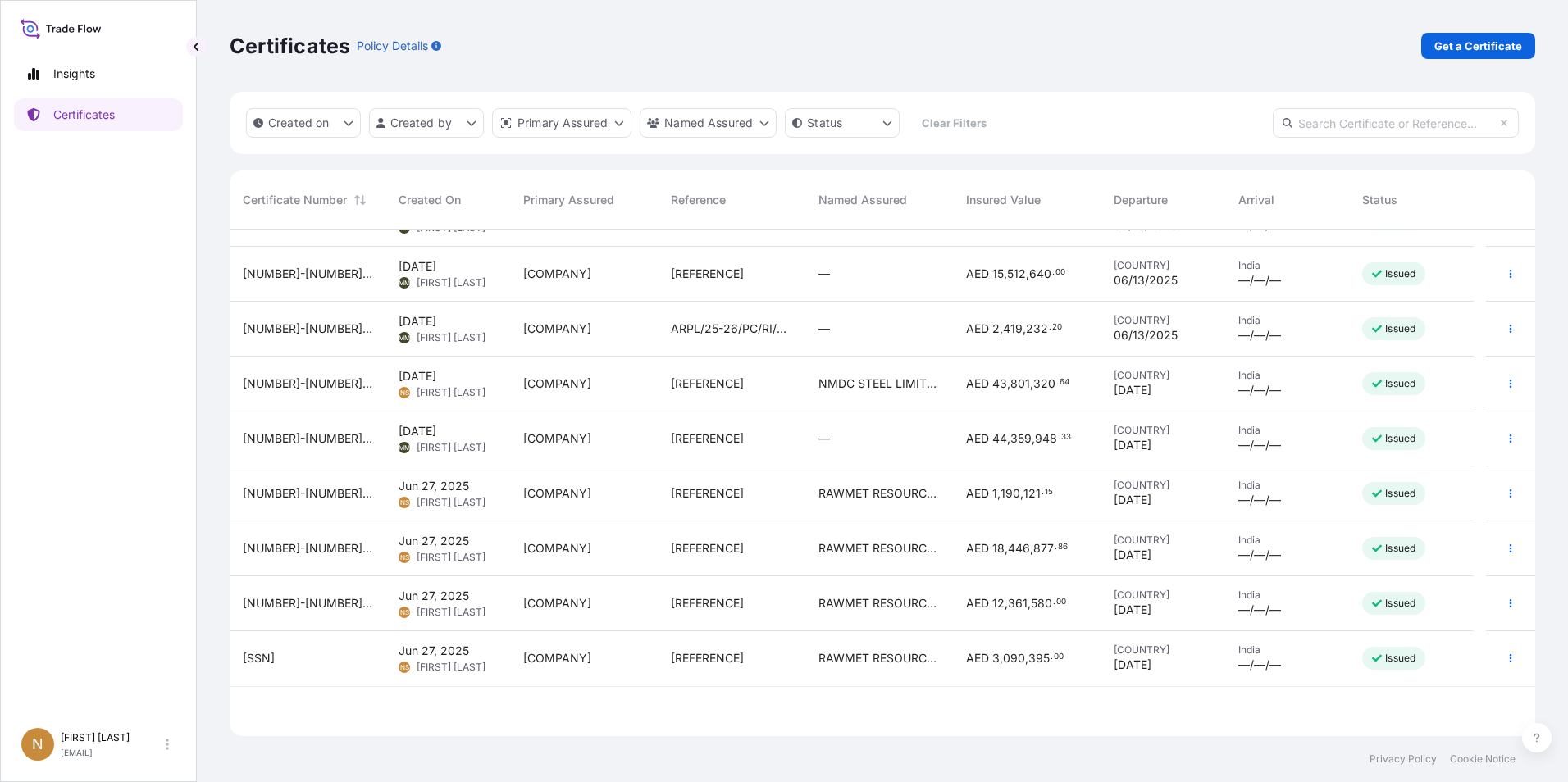 scroll, scrollTop: 0, scrollLeft: 0, axis: both 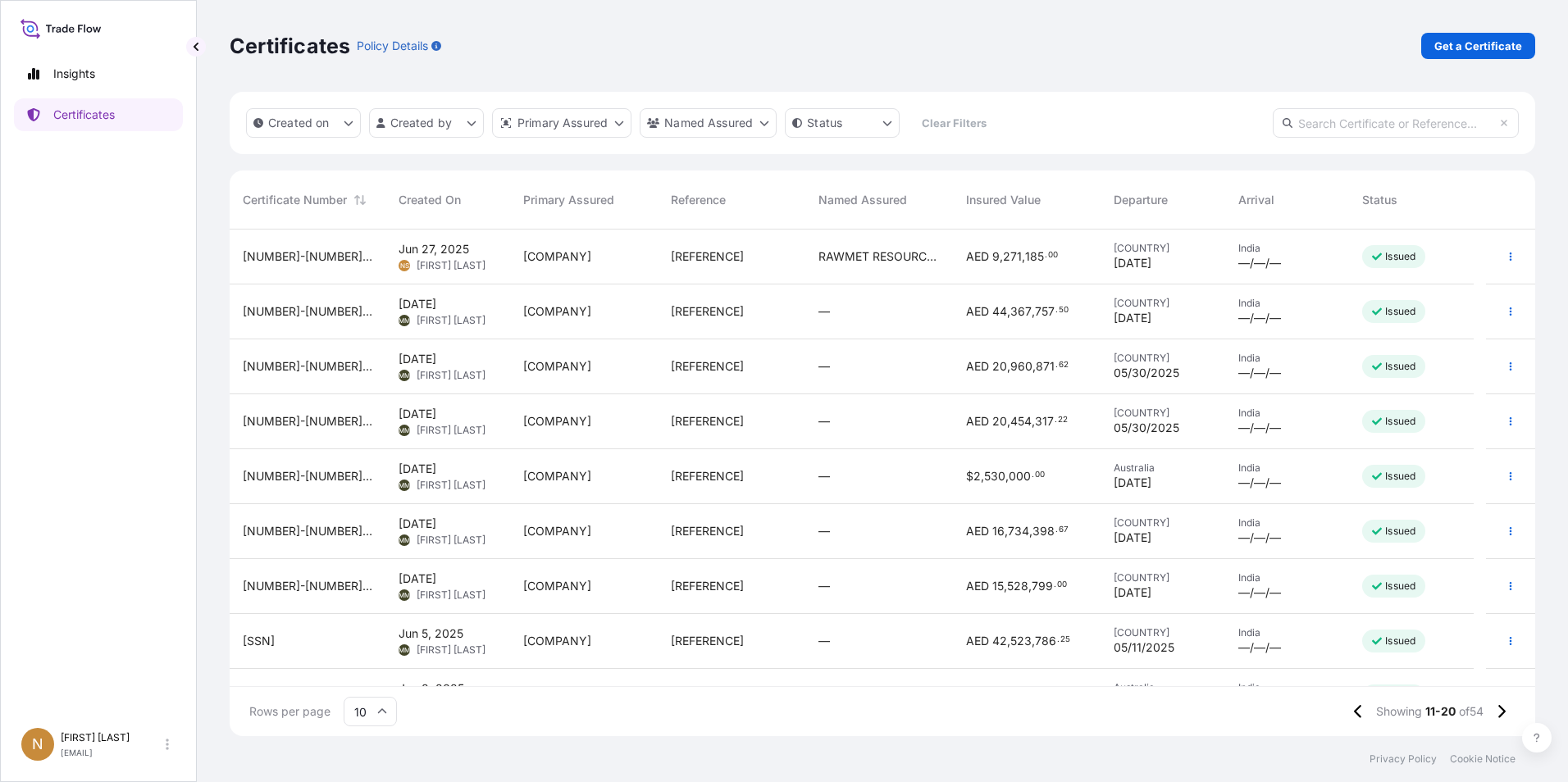 click on "[DATE] MM [FIRST] [LAST]" at bounding box center [448, 366] 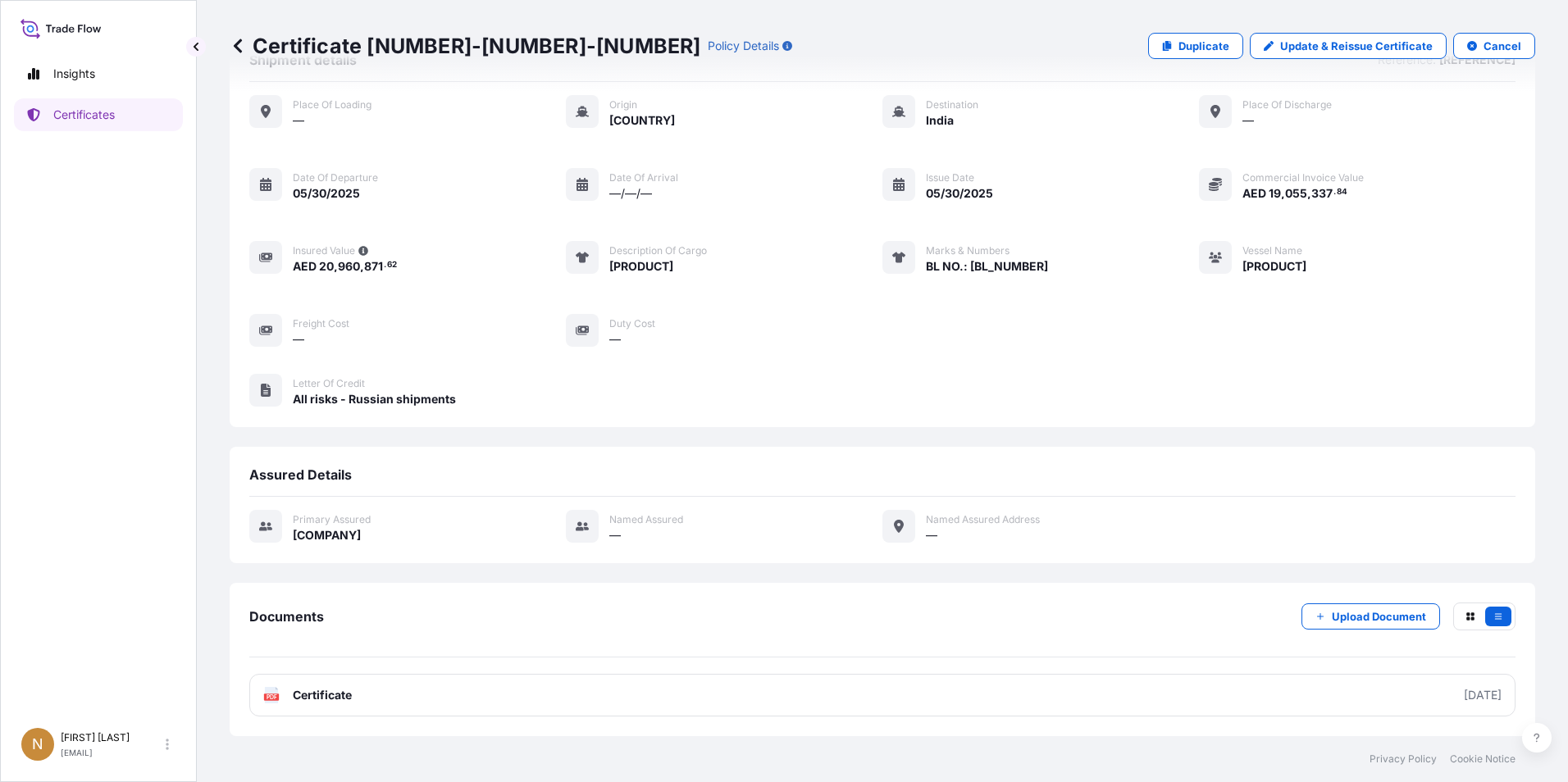 scroll, scrollTop: 109, scrollLeft: 0, axis: vertical 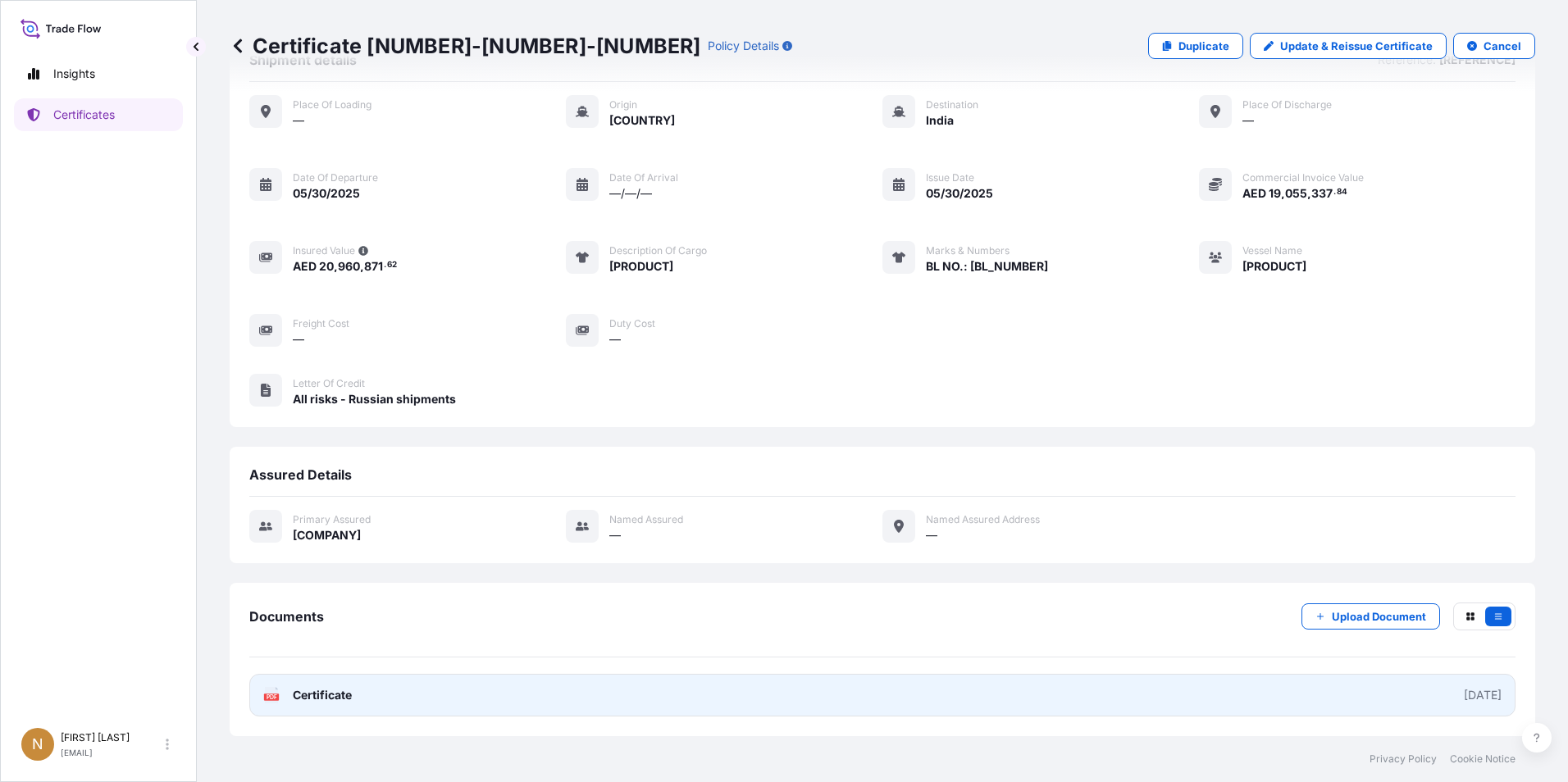 click on "PDF Certificate [DATE]" at bounding box center [882, 695] 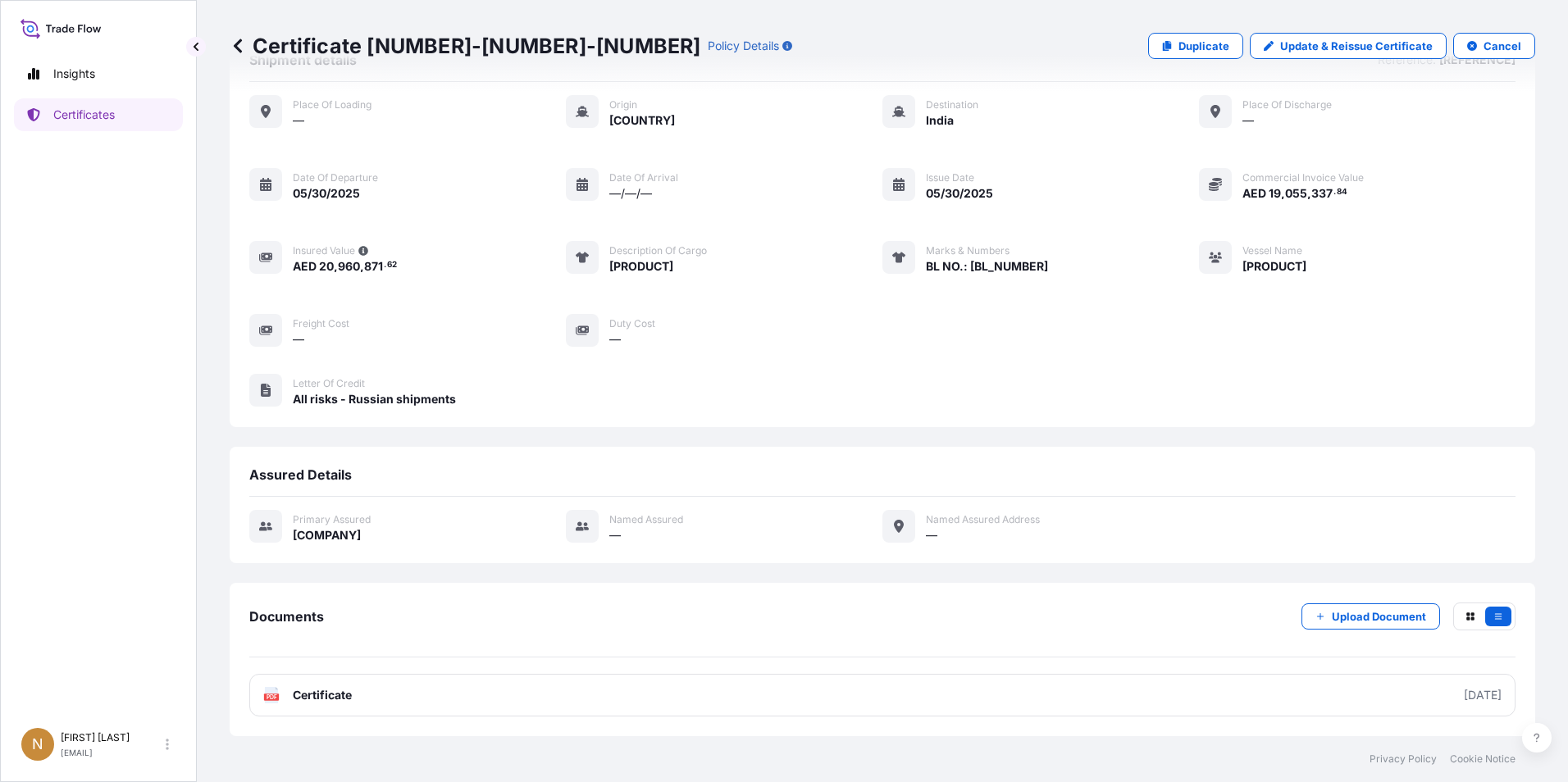 click 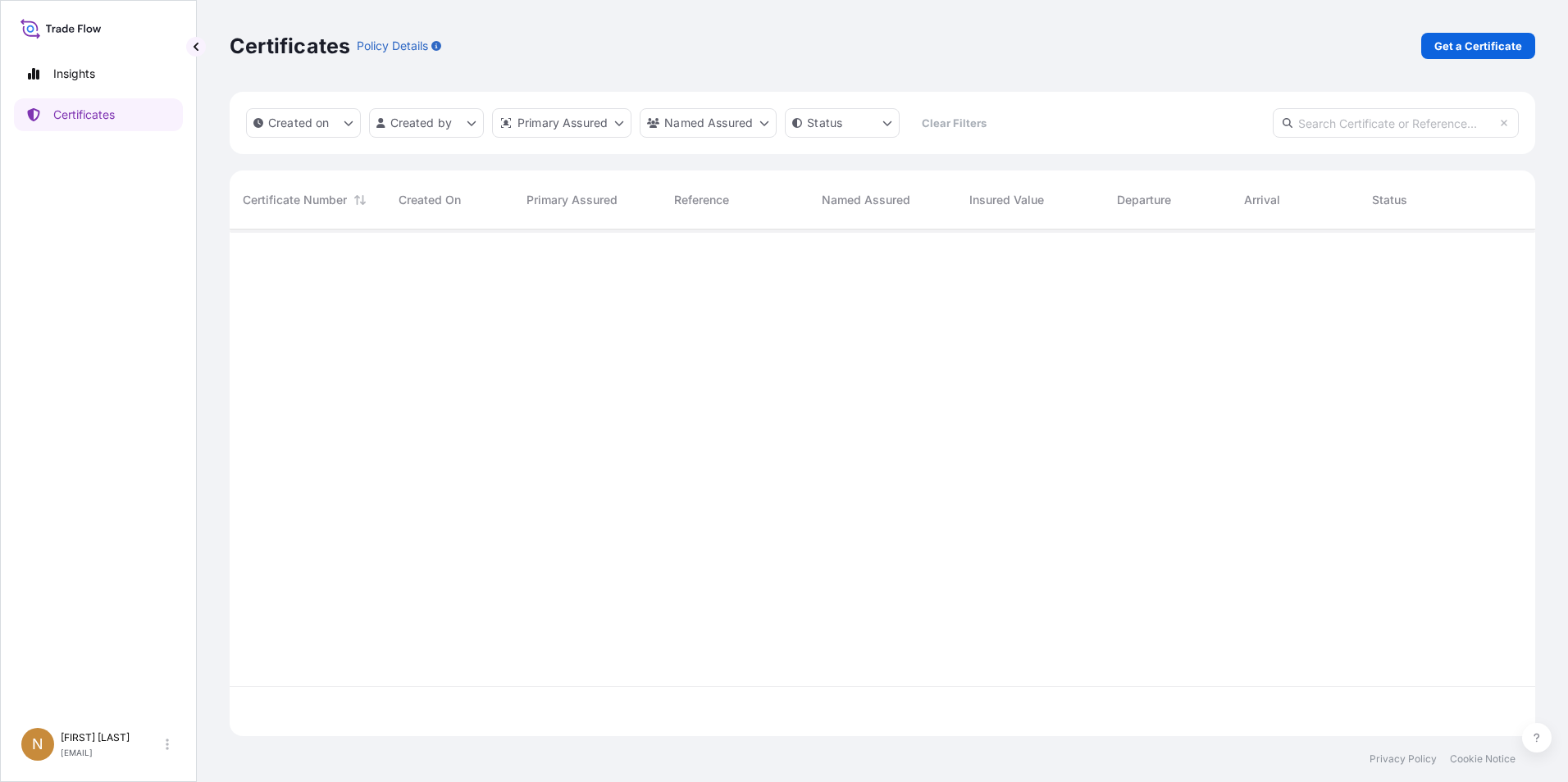 scroll, scrollTop: 0, scrollLeft: 0, axis: both 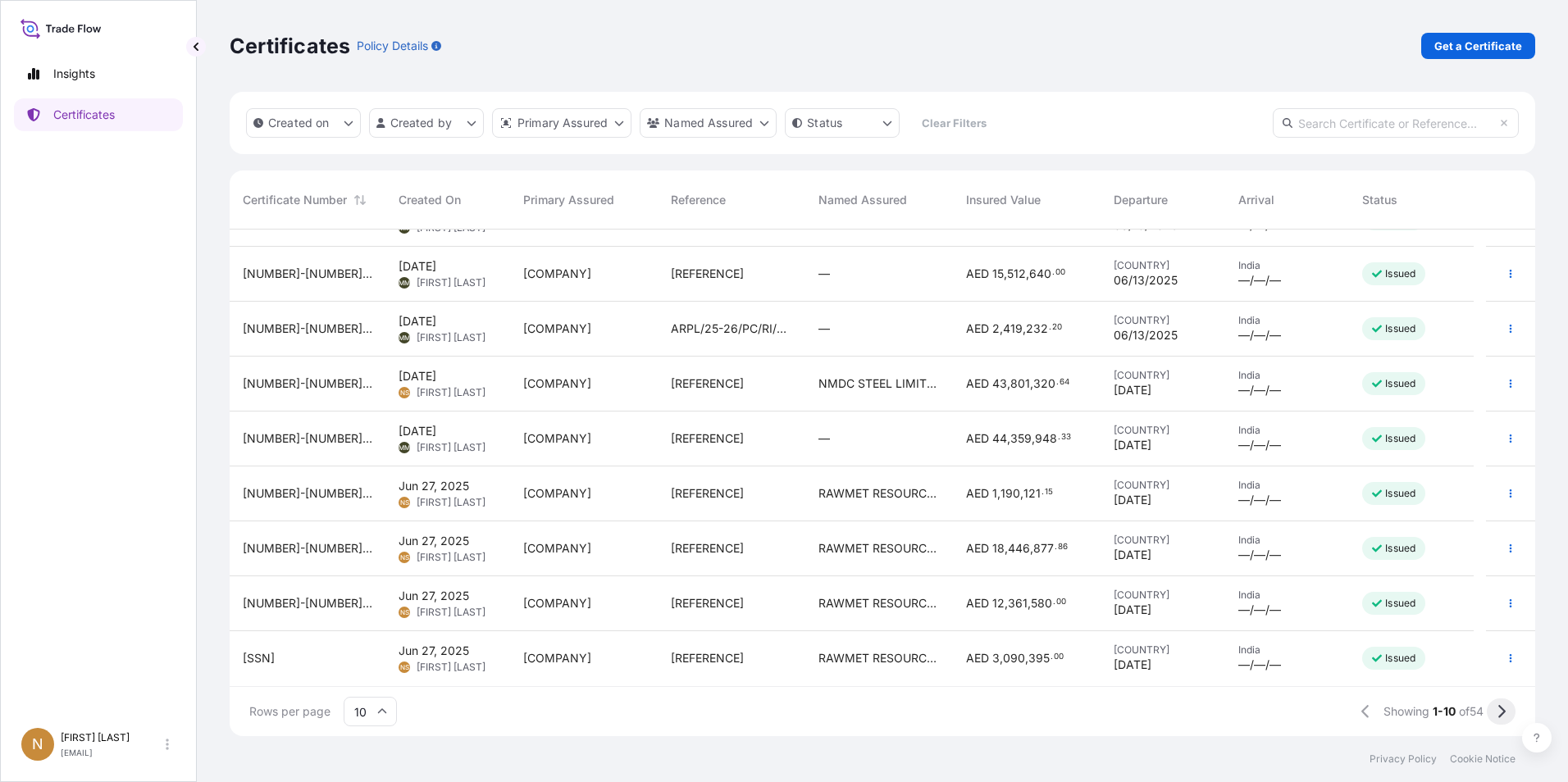 click 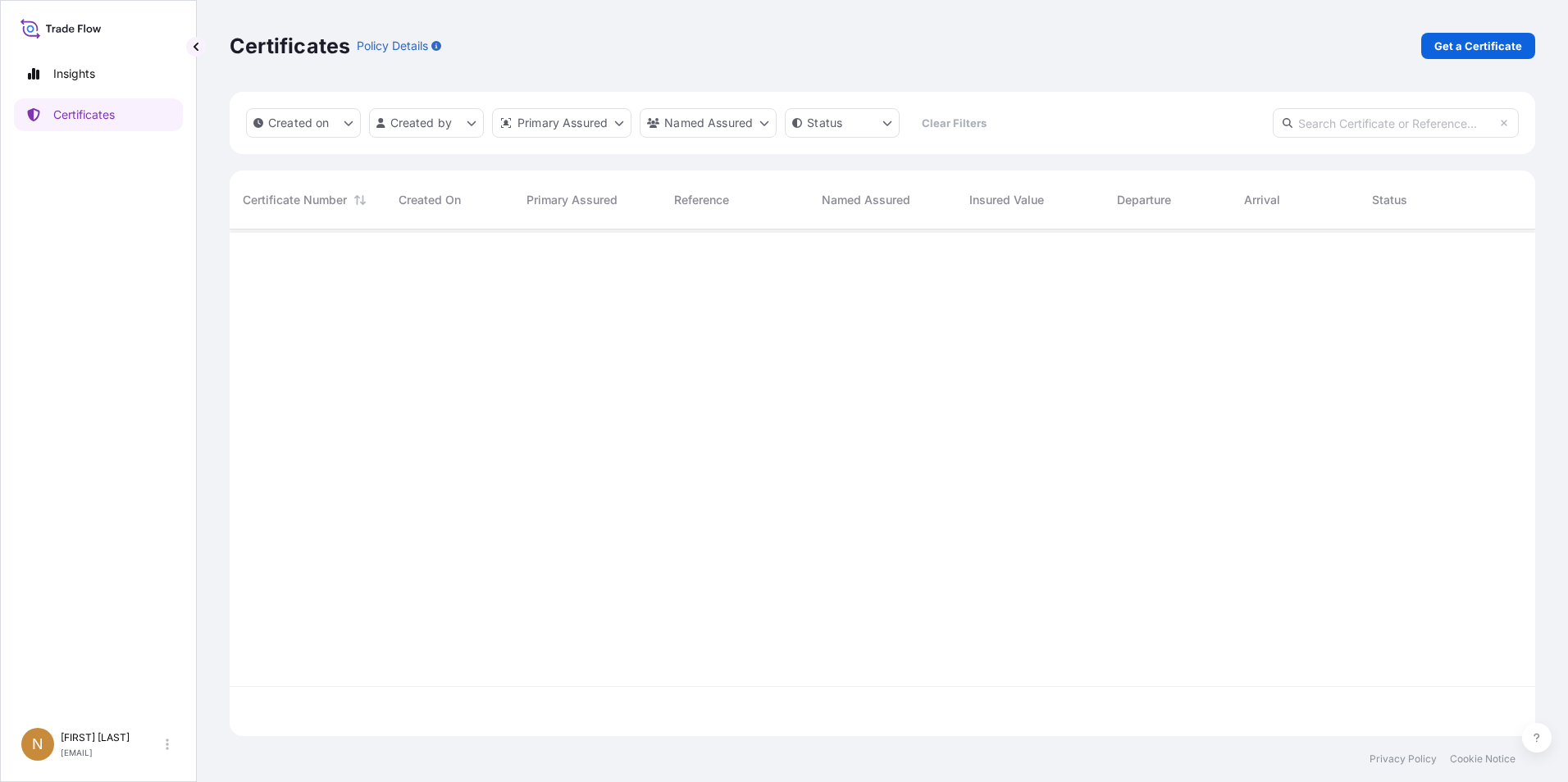 scroll, scrollTop: 0, scrollLeft: 0, axis: both 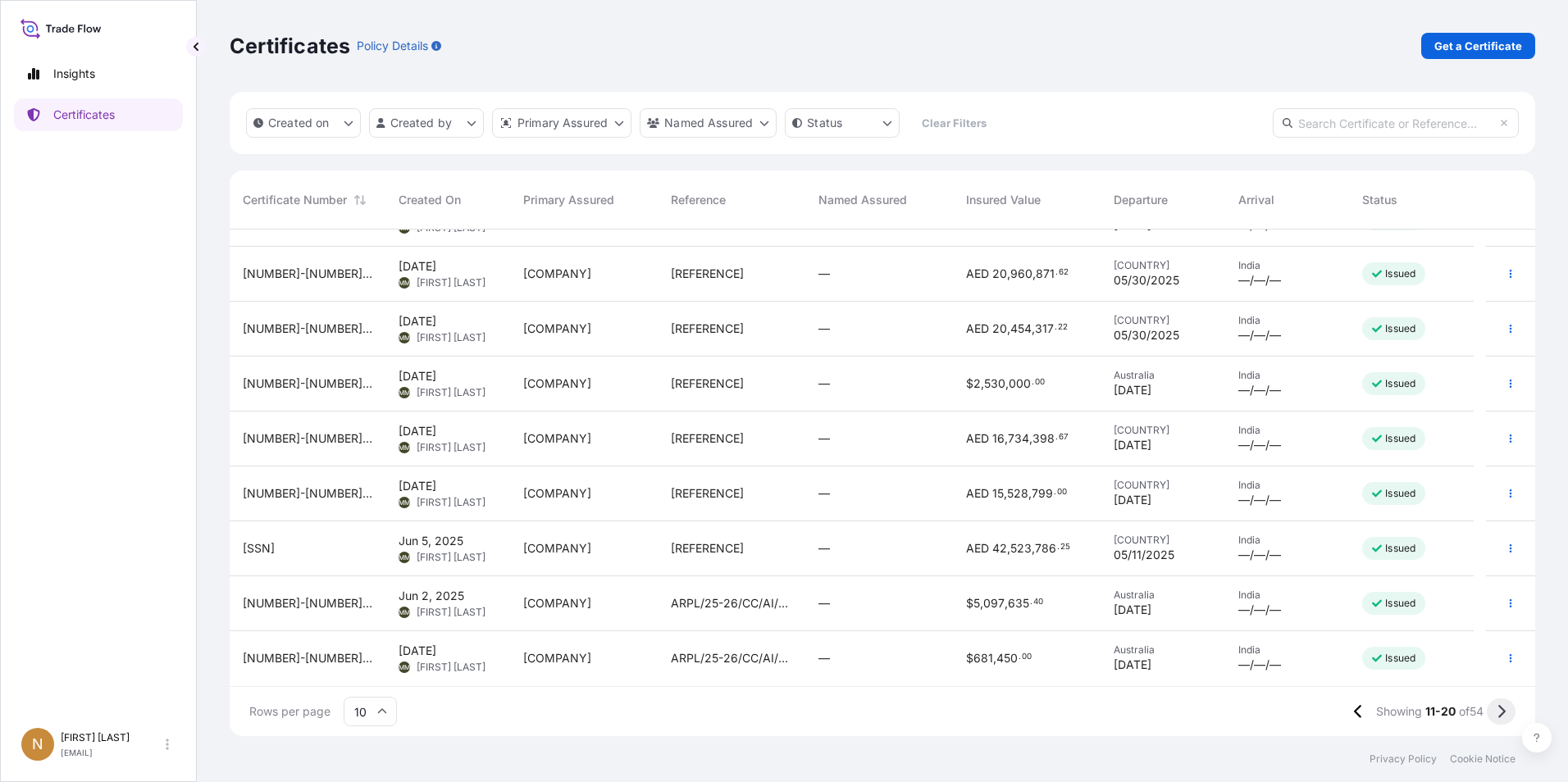 click at bounding box center [1501, 712] 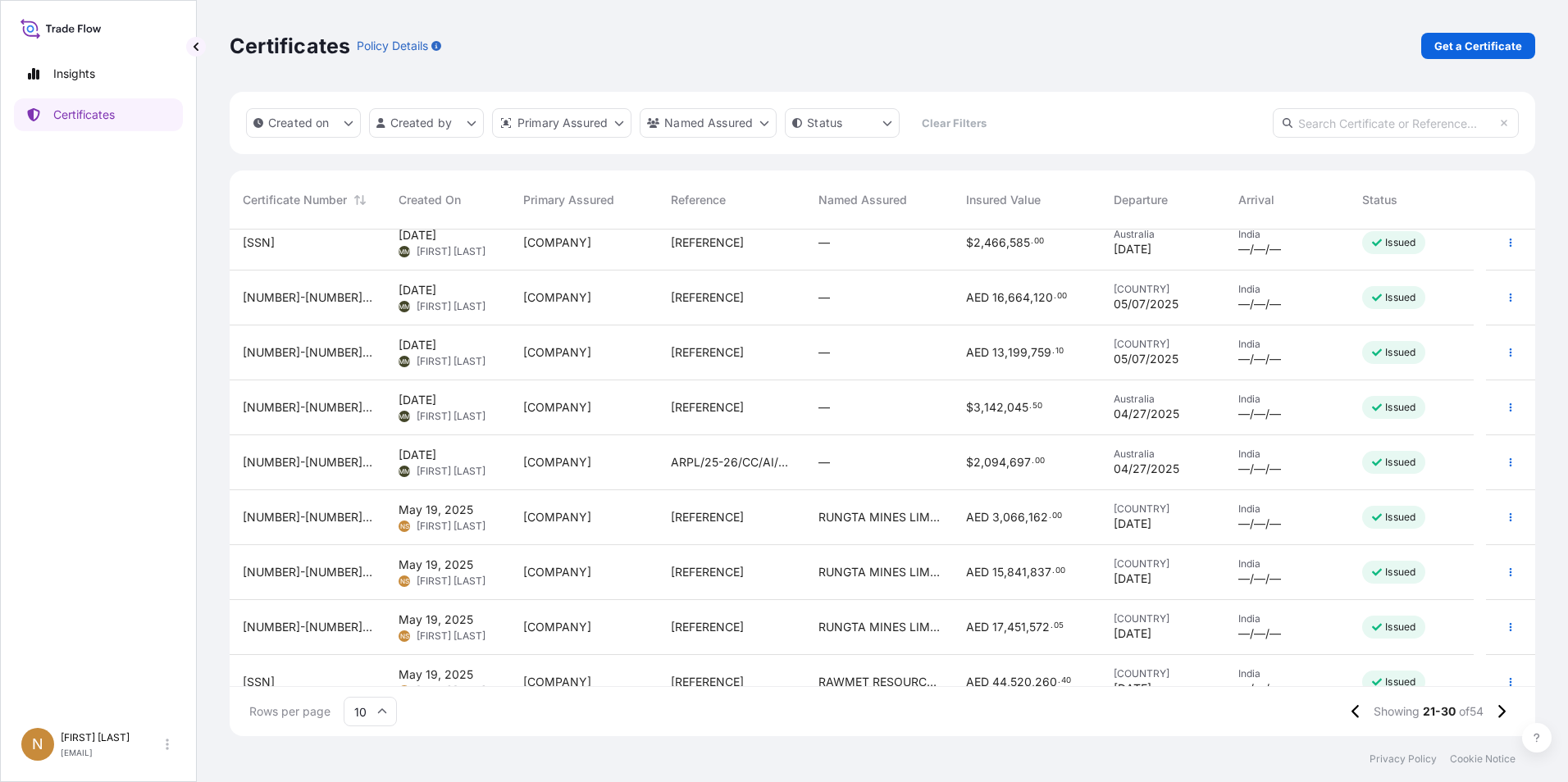 scroll, scrollTop: 93, scrollLeft: 0, axis: vertical 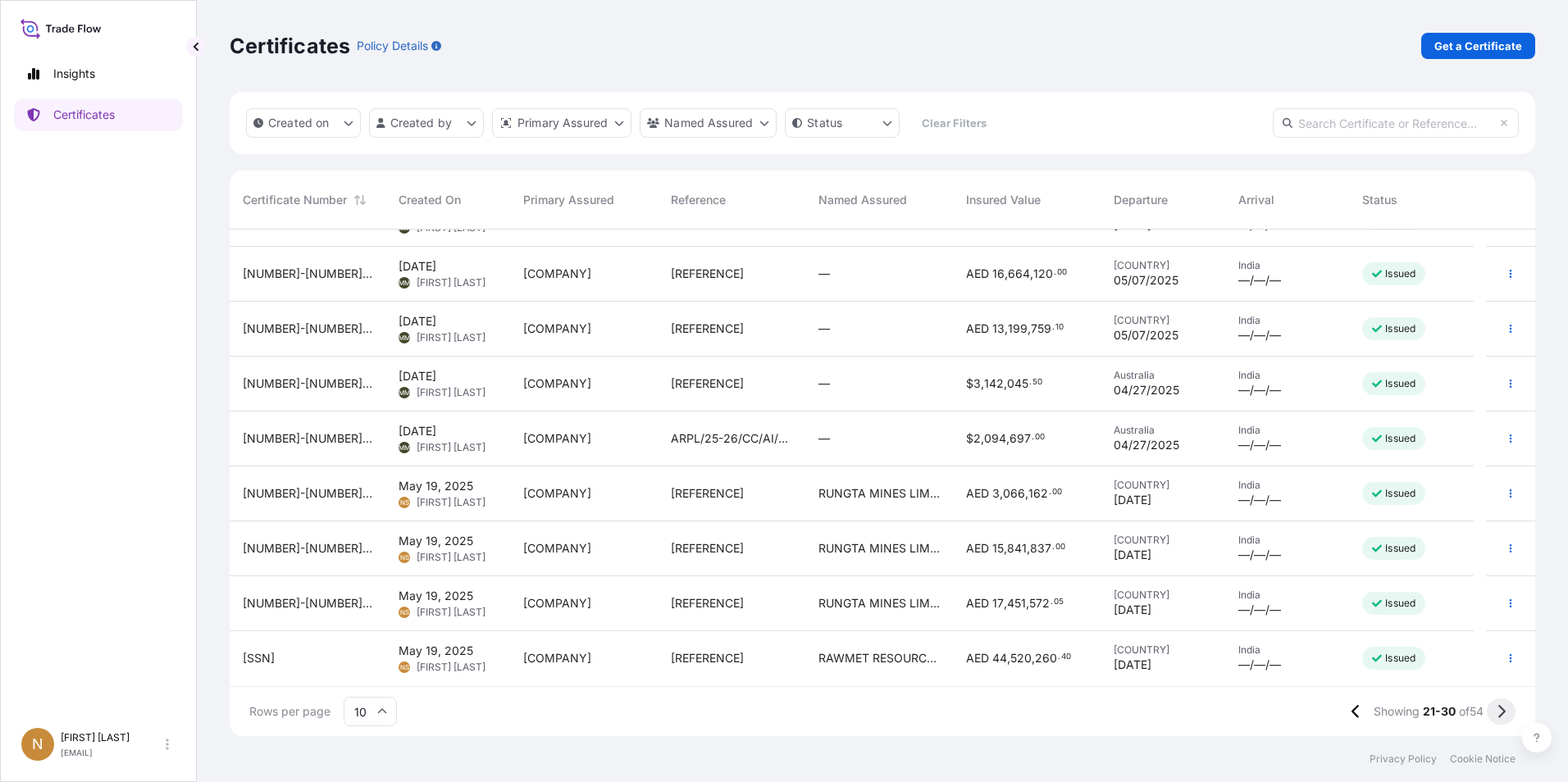 click at bounding box center [1501, 712] 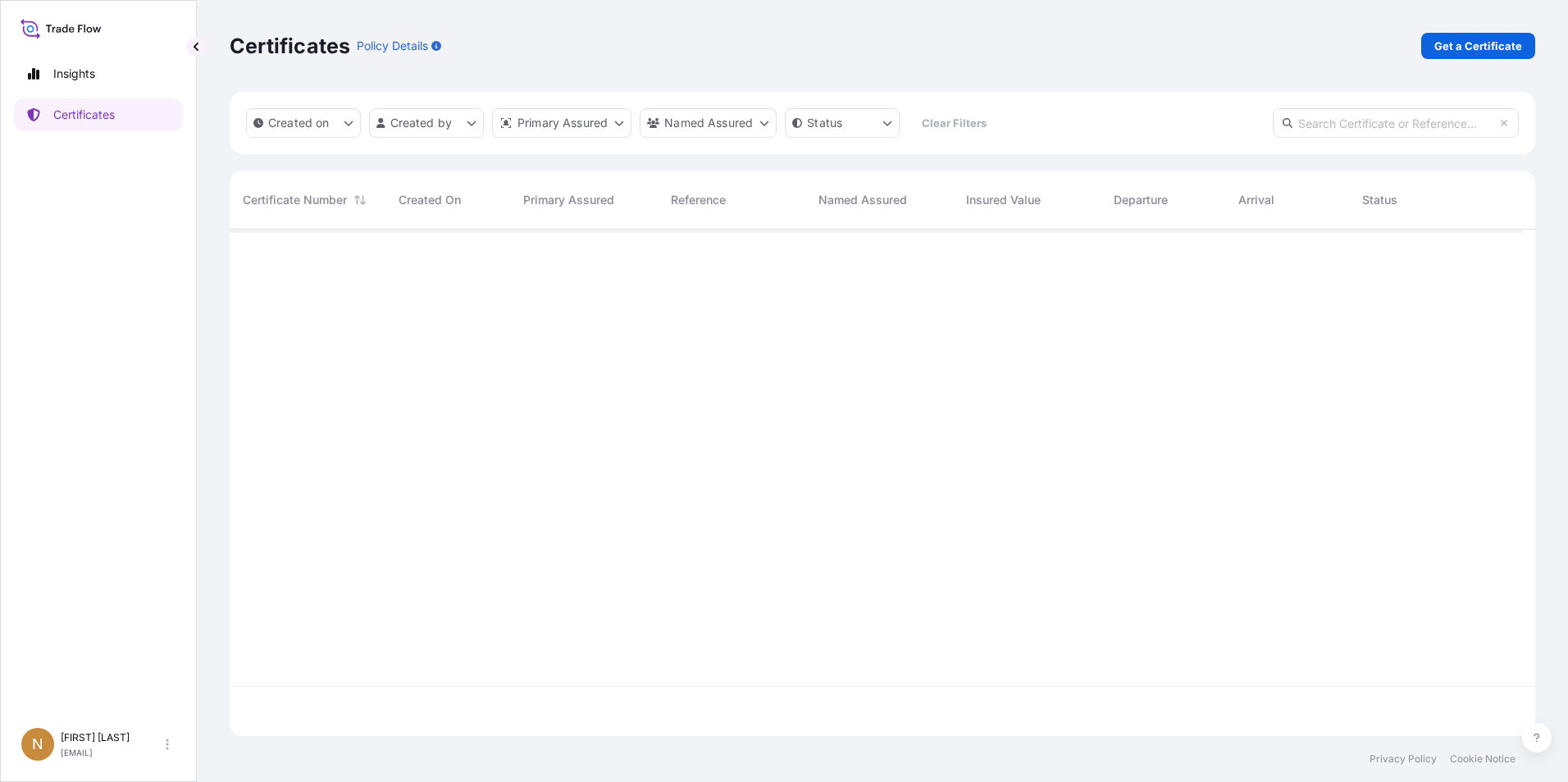 scroll, scrollTop: 0, scrollLeft: 0, axis: both 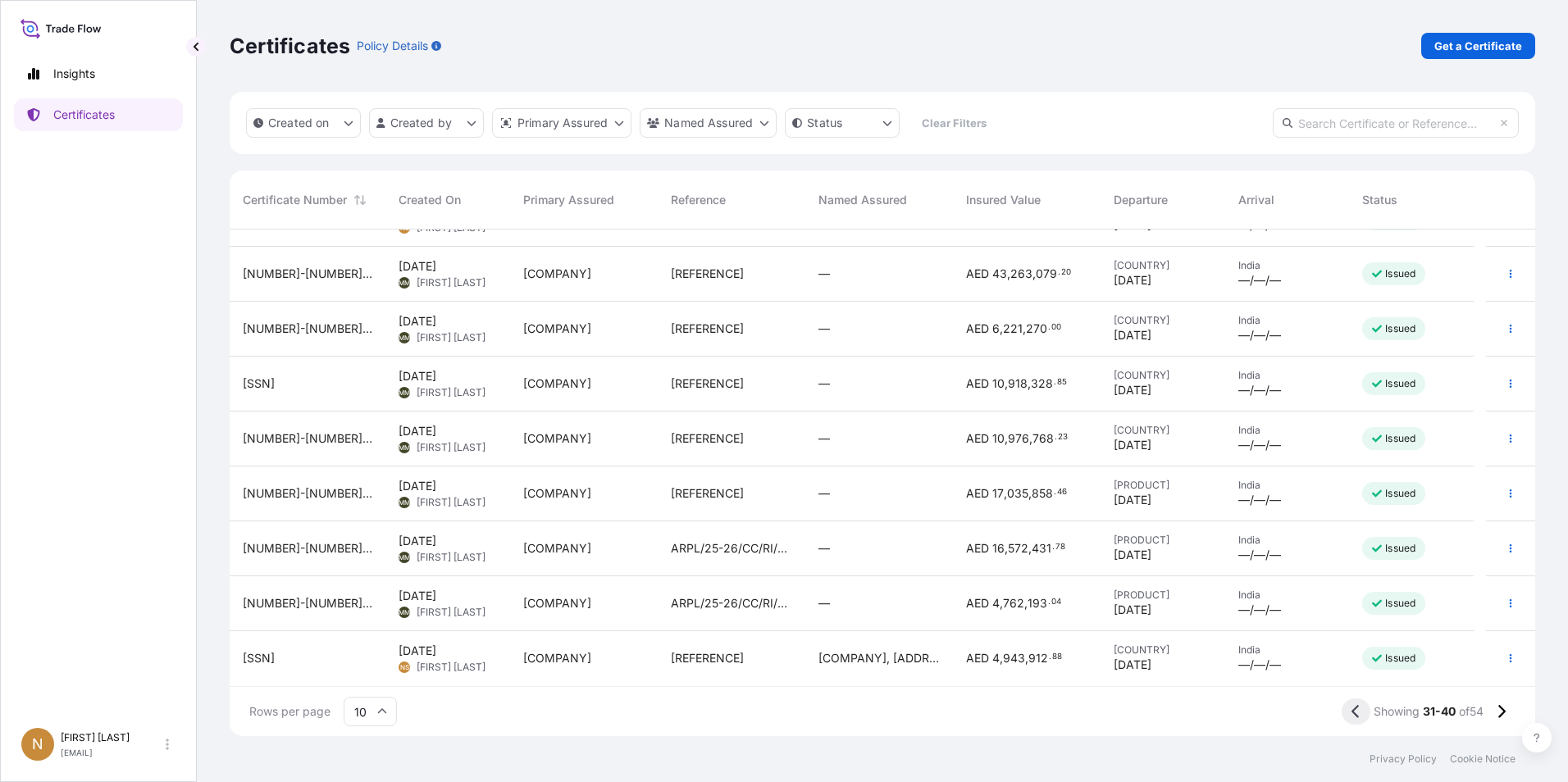 click 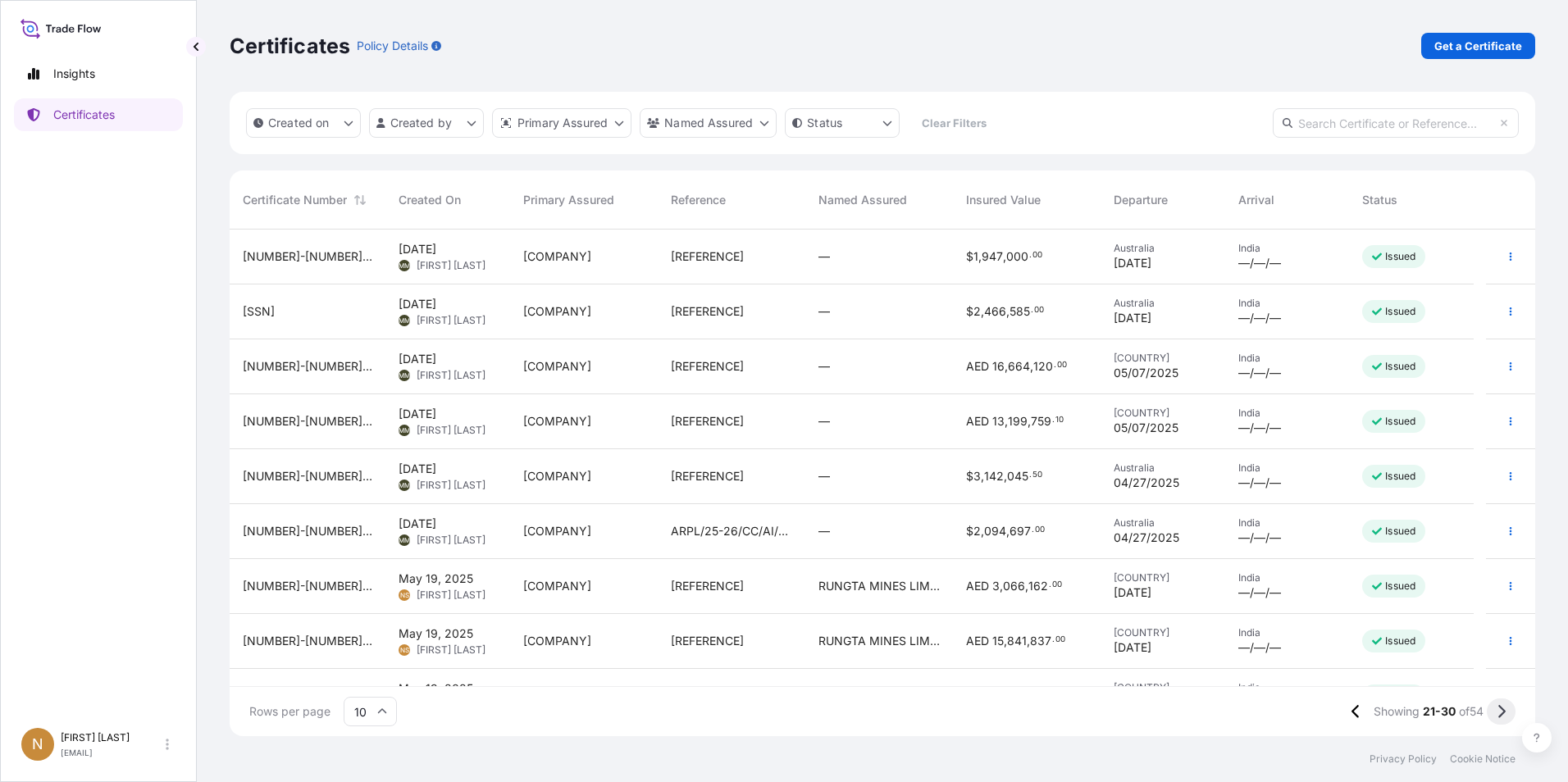 click 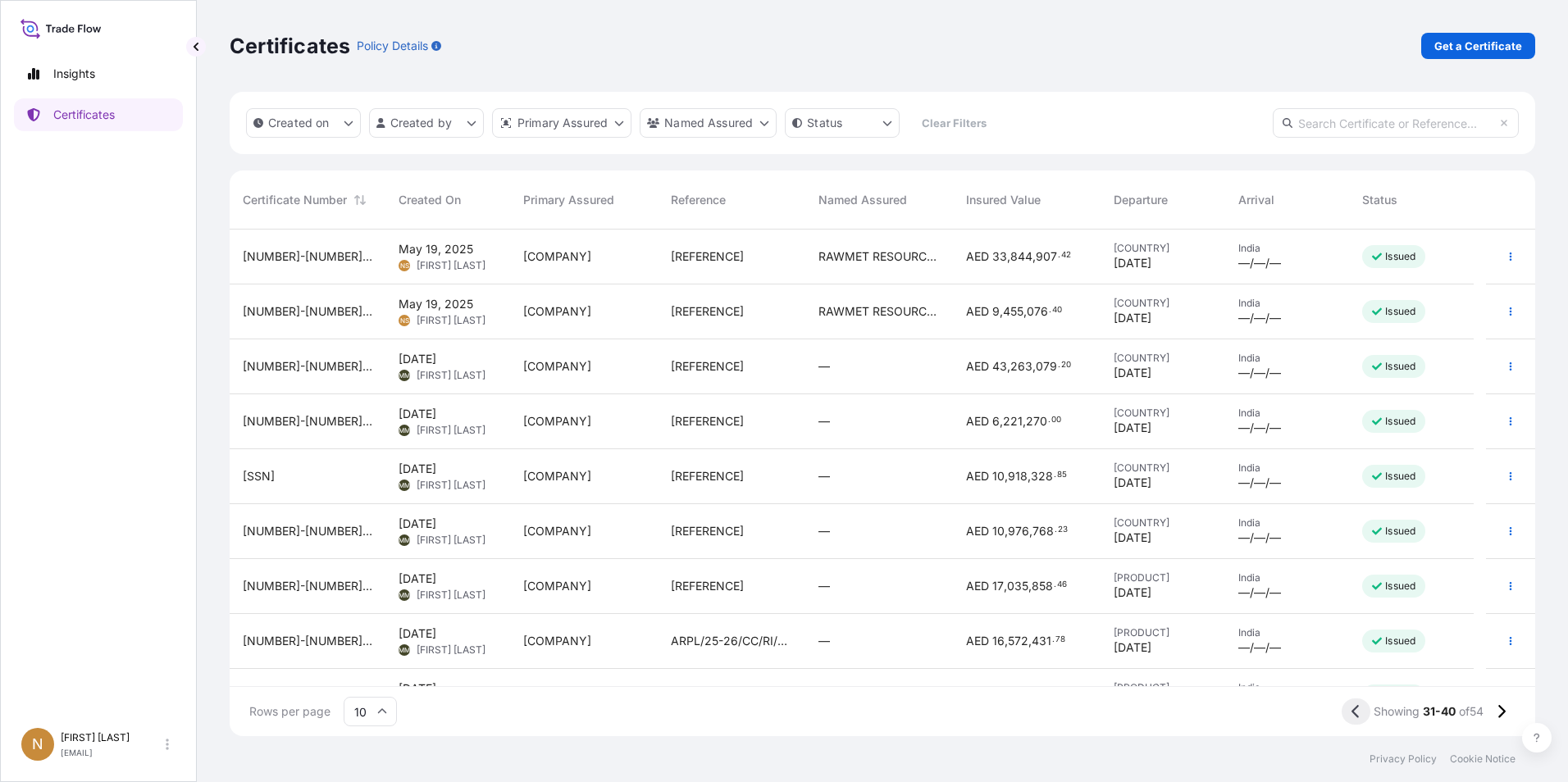 click 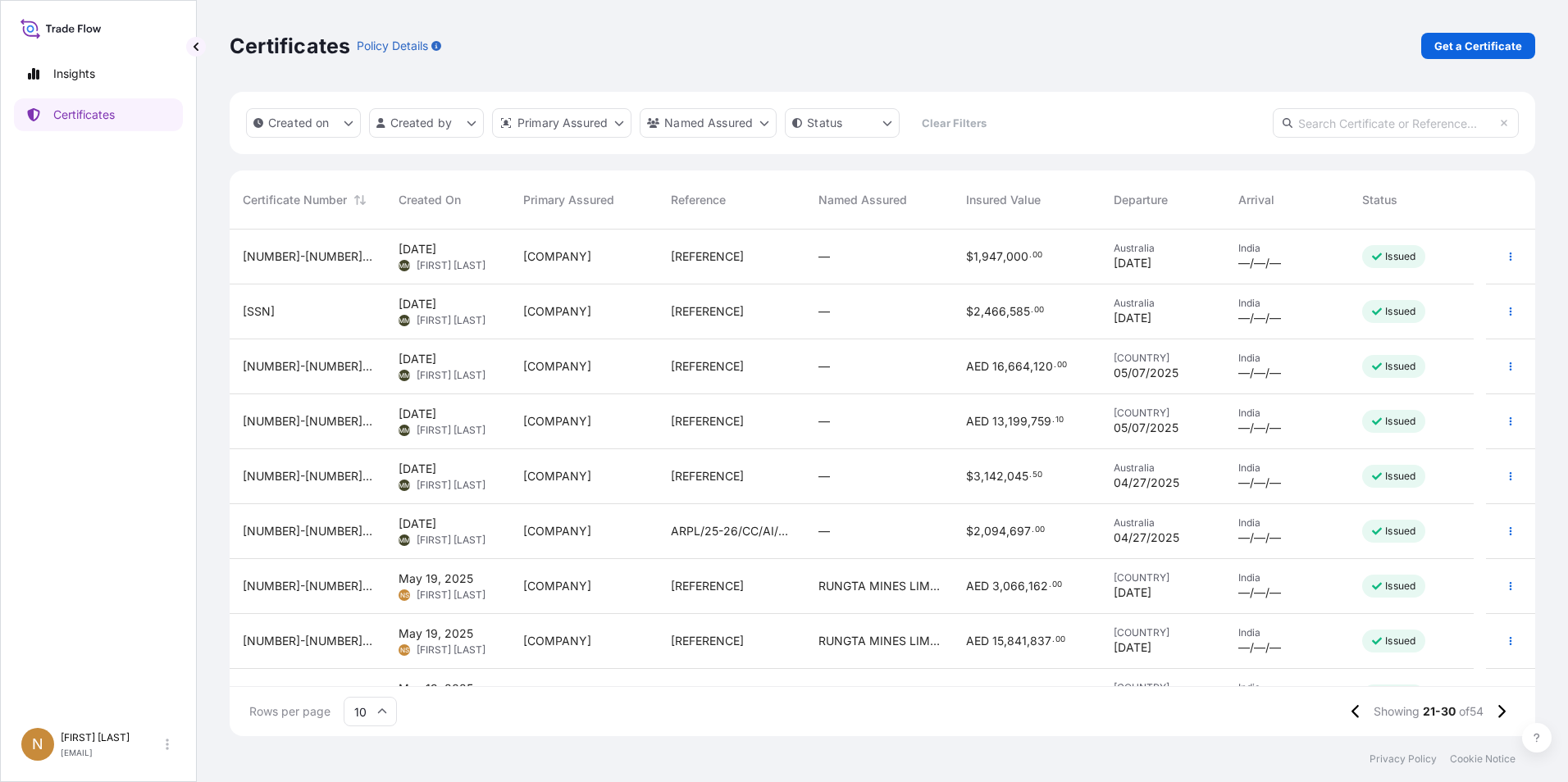 click 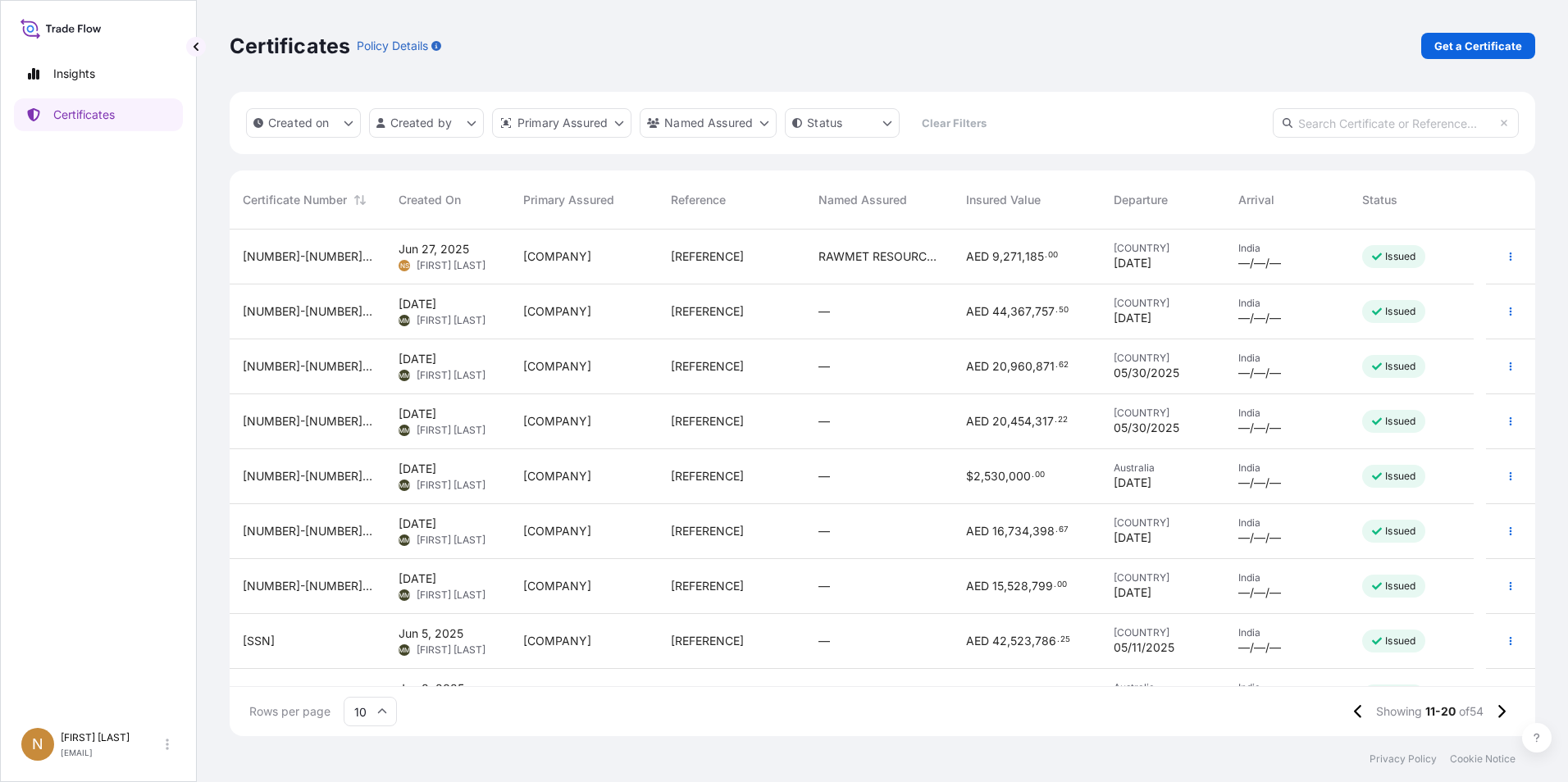 click on "[SSN]" at bounding box center [258, 641] 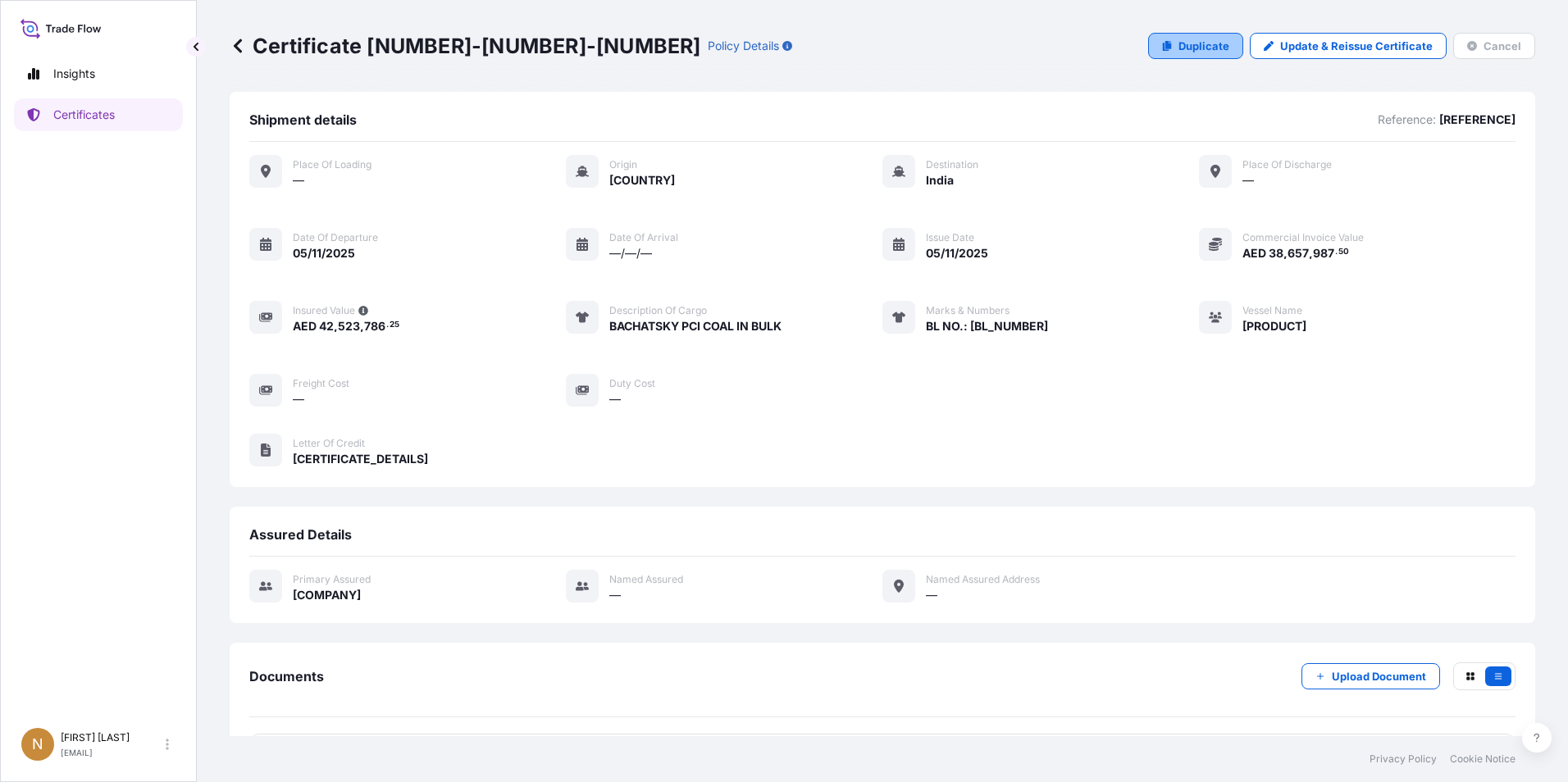 click on "Duplicate" at bounding box center [1204, 46] 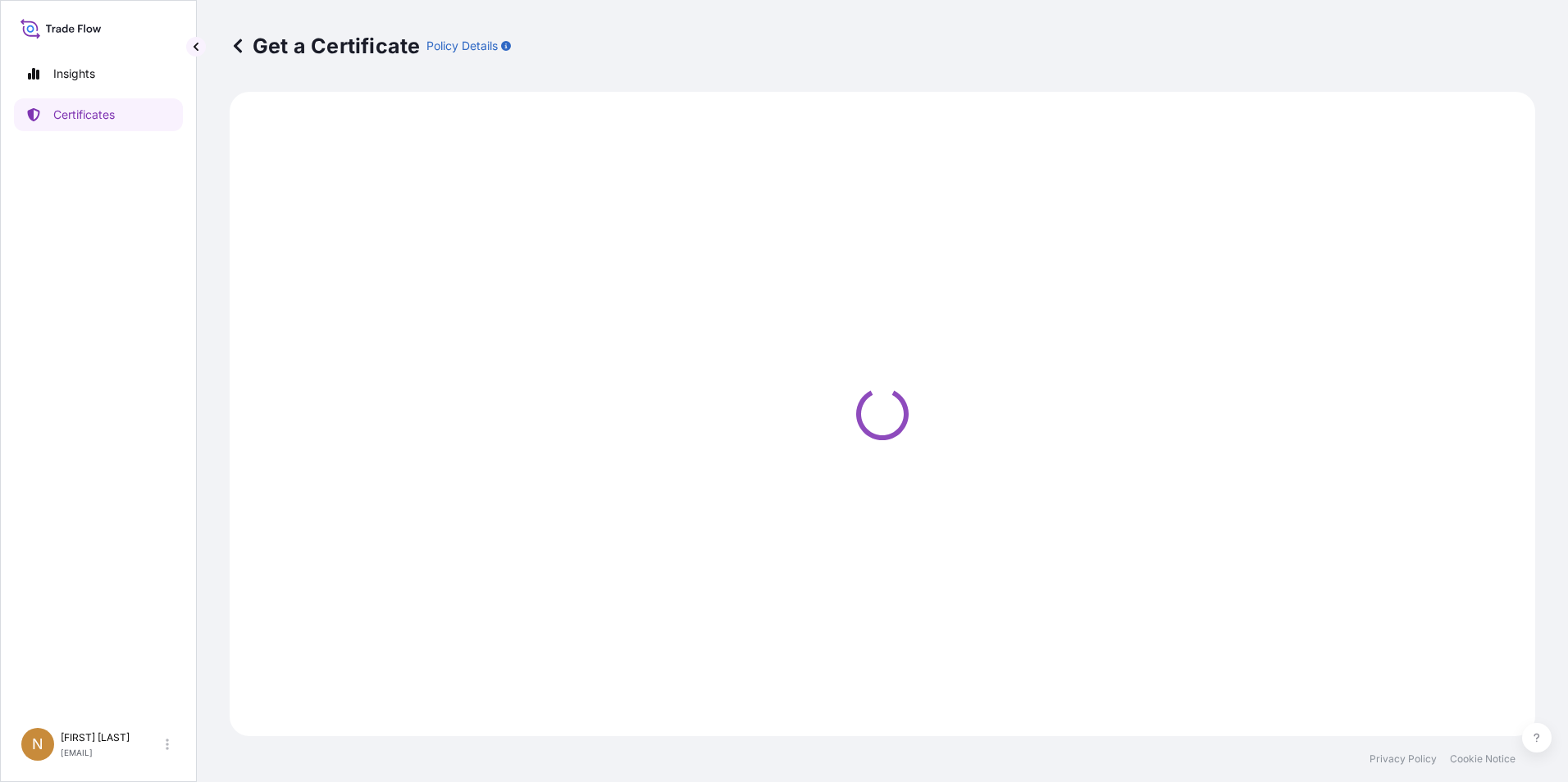 select on "Sea" 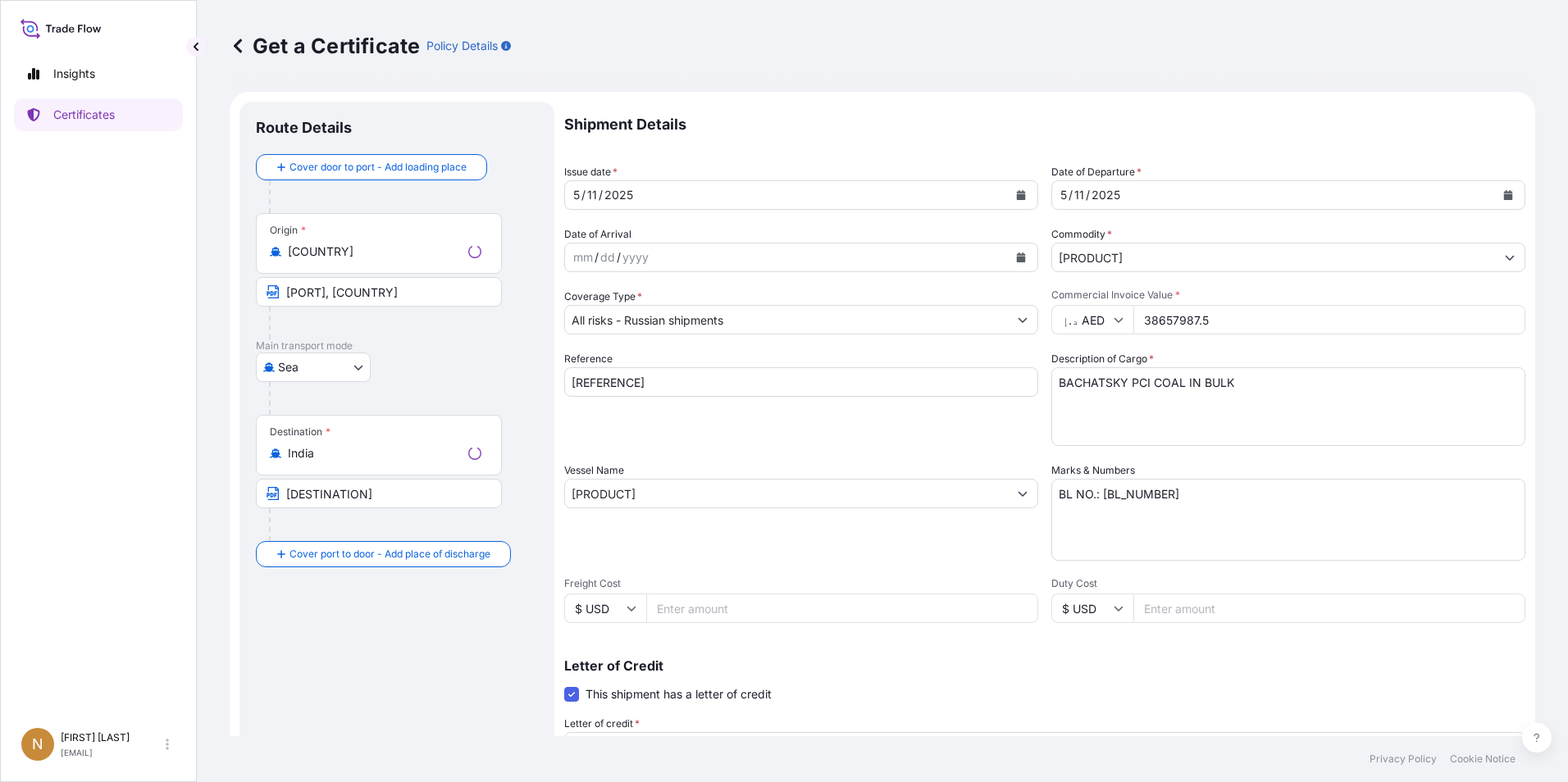 select on "31988" 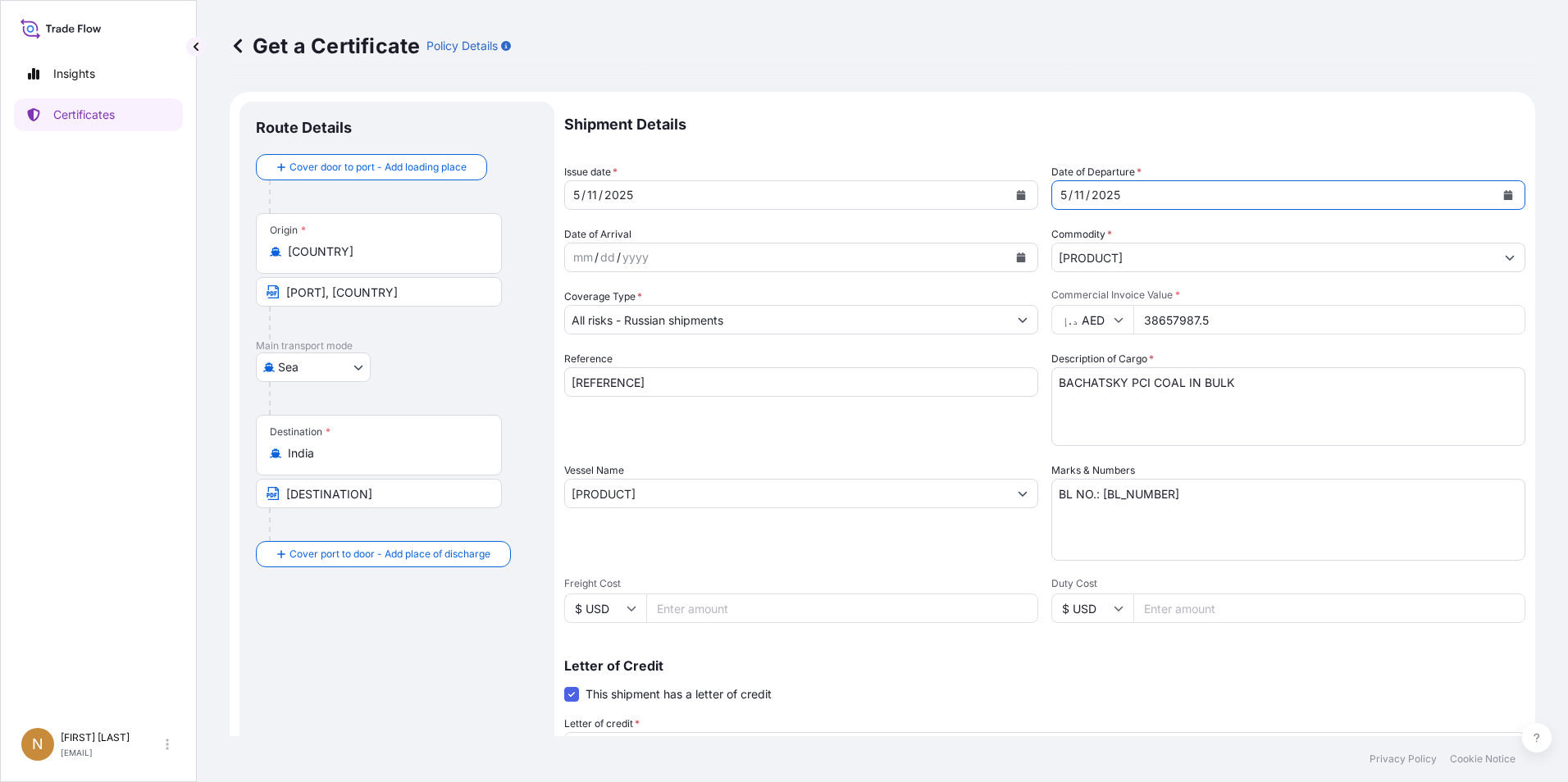 click on "[DATE]" at bounding box center [1274, 195] 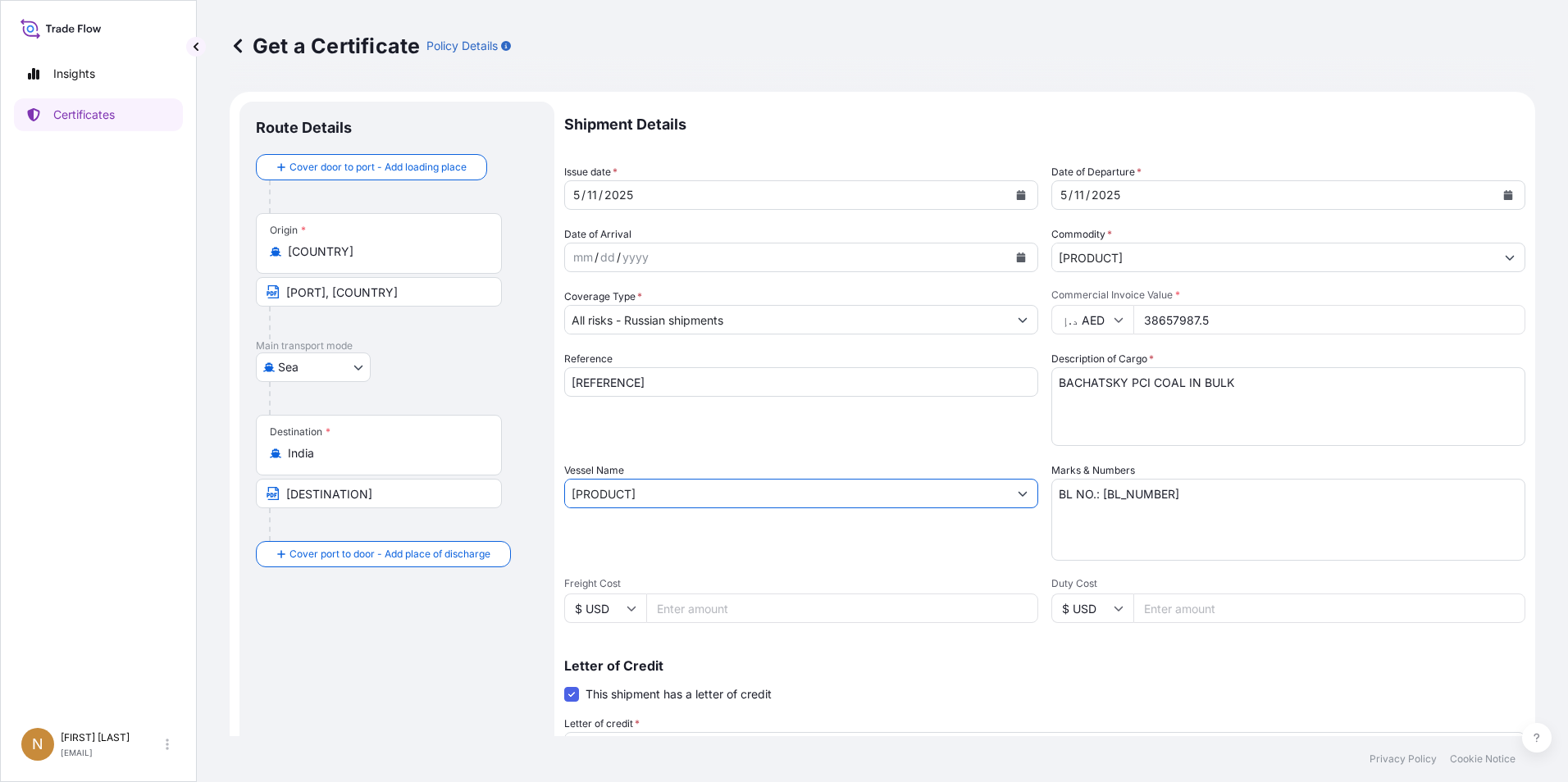 click on "[PRODUCT]" at bounding box center [786, 493] 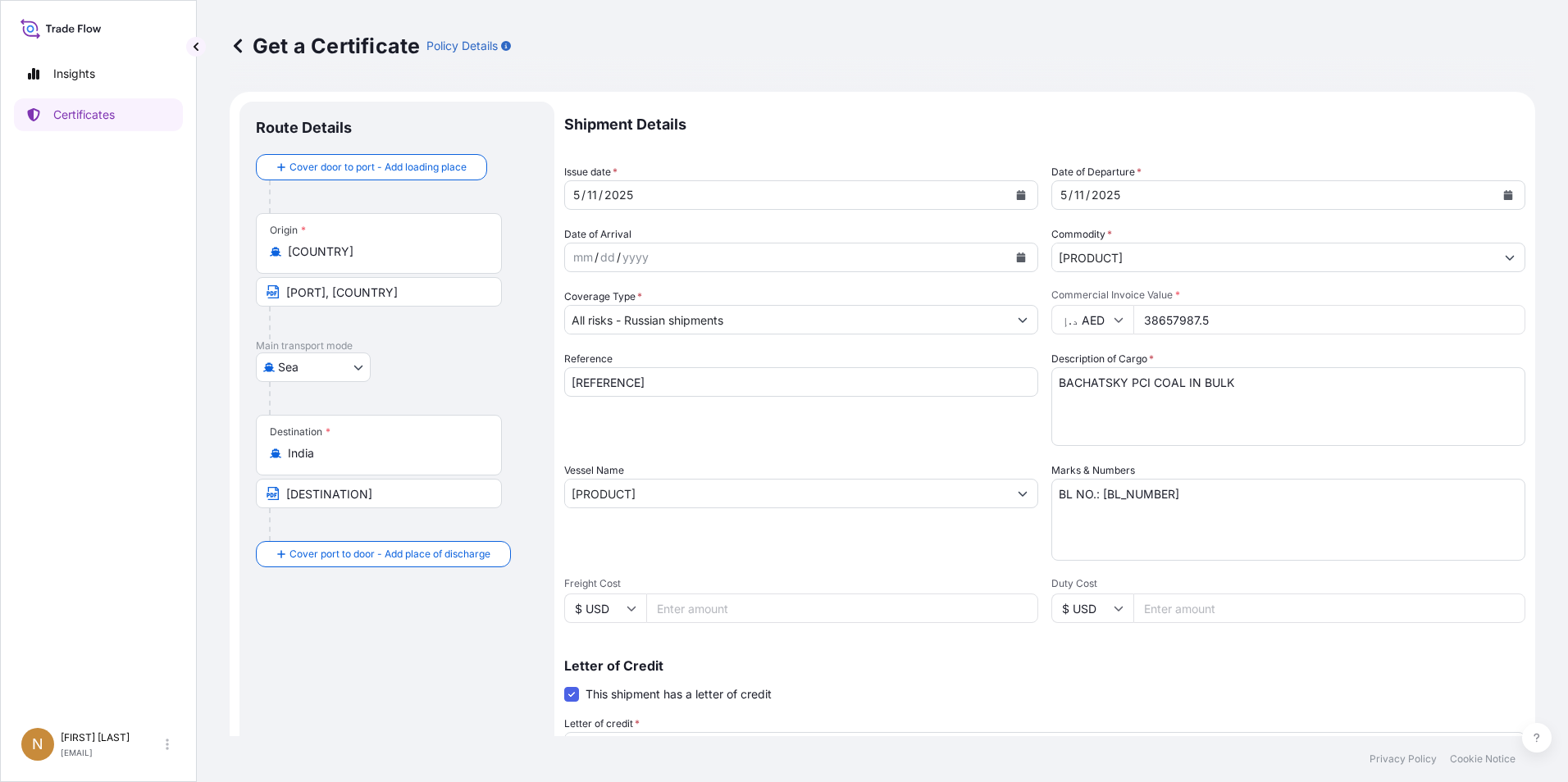 click on "[PRODUCT]" at bounding box center [786, 493] 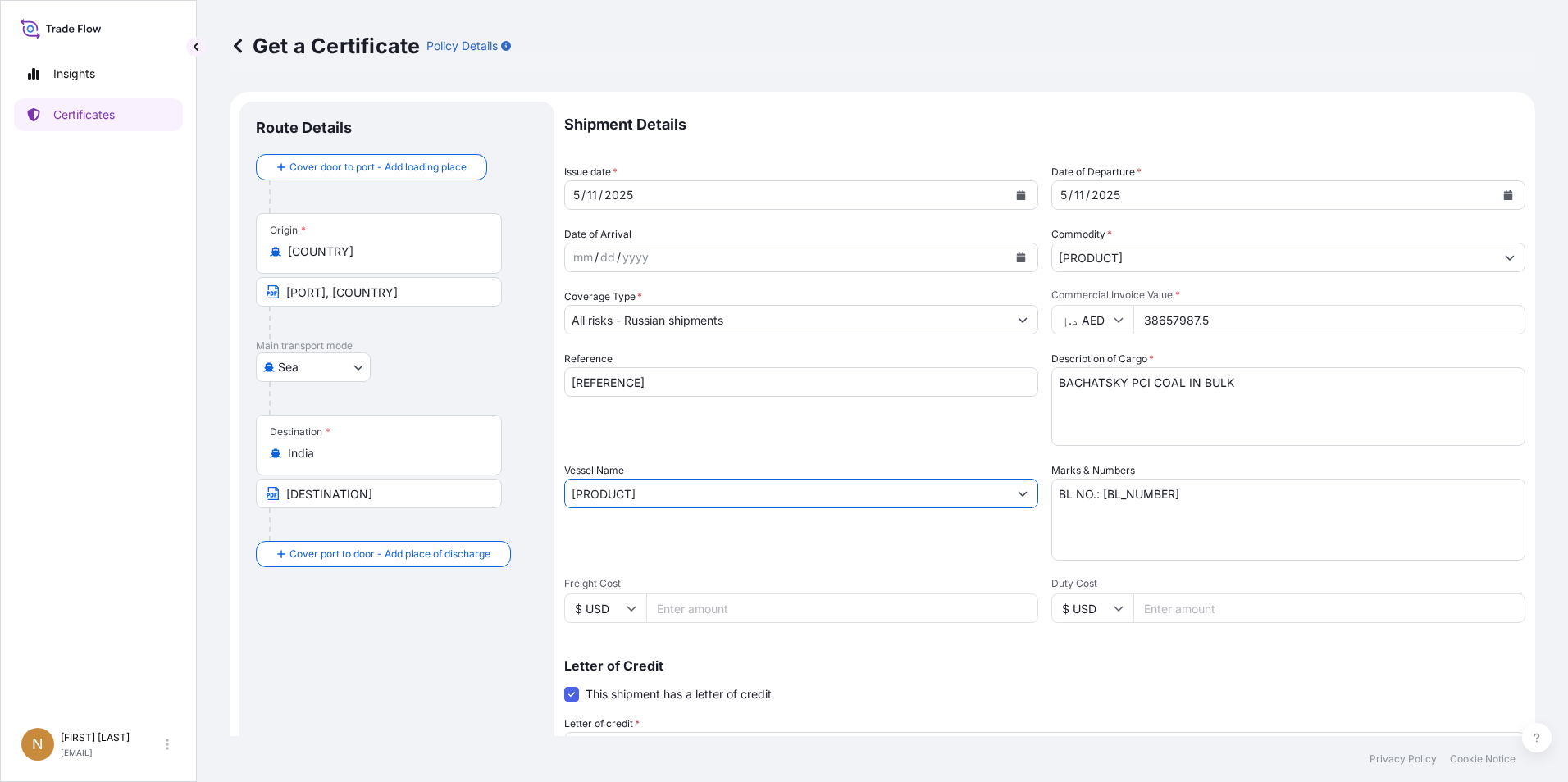 drag, startPoint x: 657, startPoint y: 494, endPoint x: 526, endPoint y: 493, distance: 131.0038 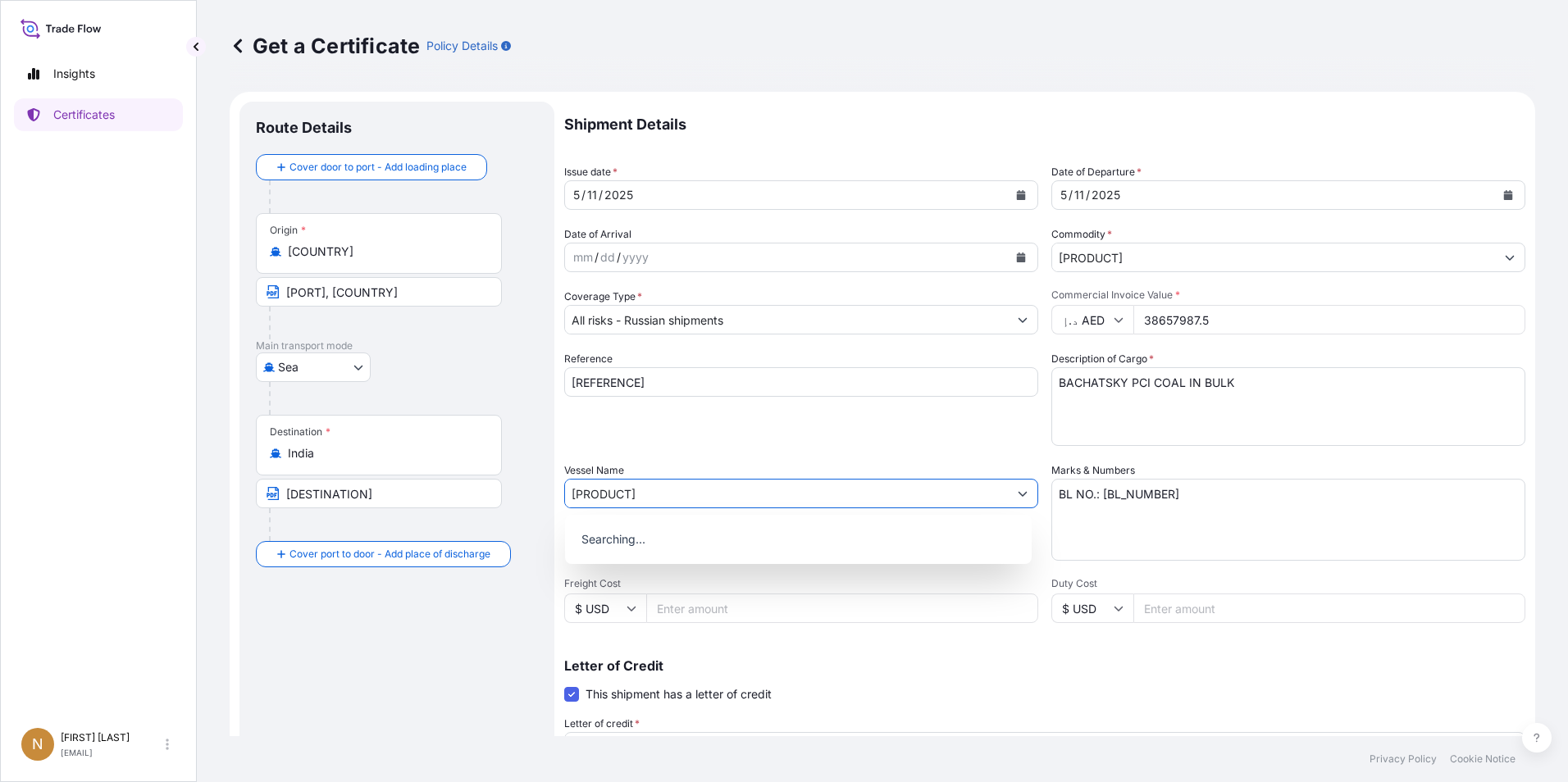 type on "[PRODUCT]" 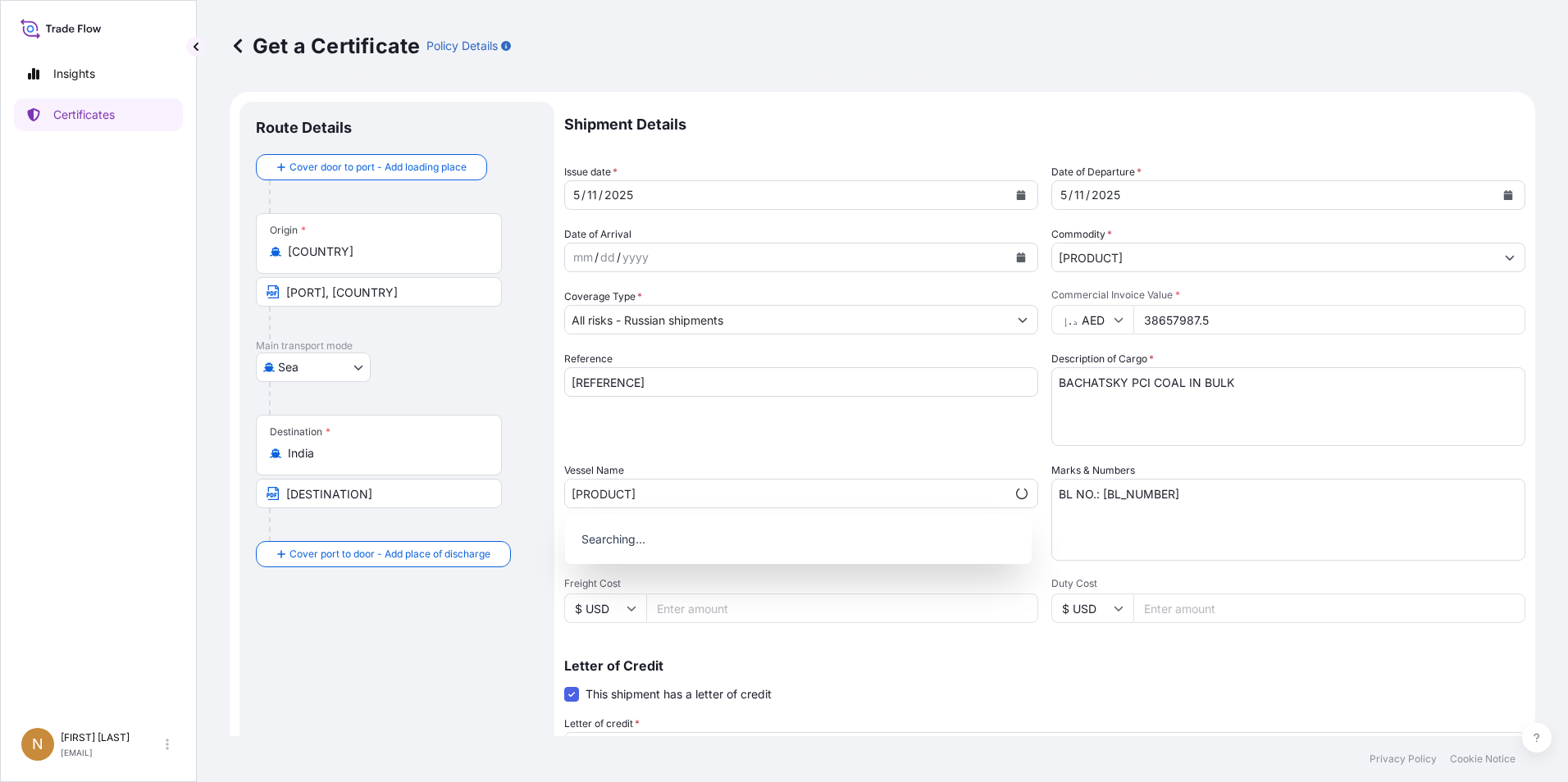 click on "Destination * [COUNTRY] [DESTINATION]" at bounding box center (397, 478) 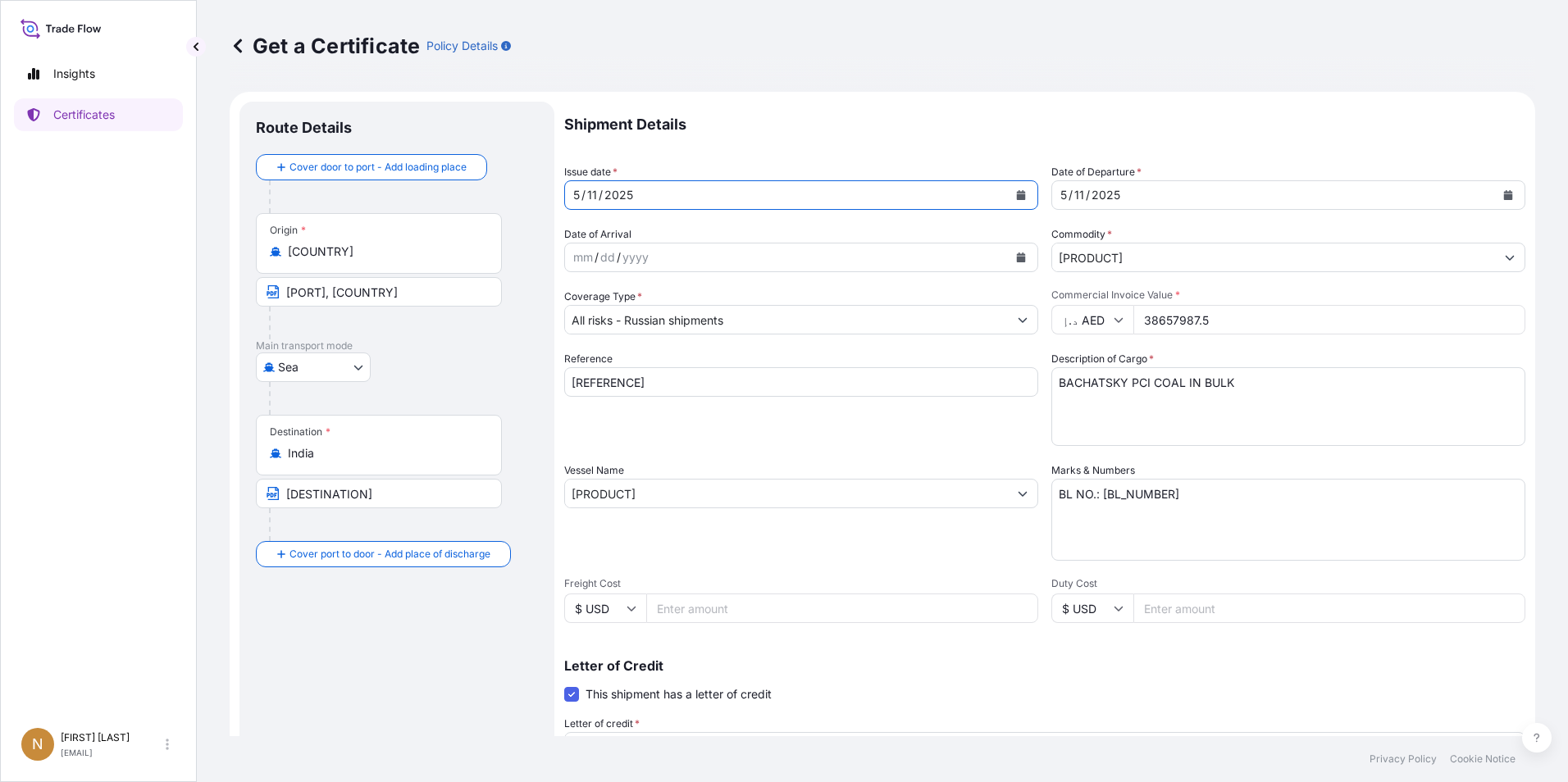 click on "Route Details   Cover door to port - Add loading place Place of loading Road / Inland Road / Inland Origin * [COUNTRY] [PORT], [COUNTRY] Main transport mode Sea Air Land Sea Destination * [COUNTRY] [DESTINATION] Cover port to door - Add place of discharge Road / Inland Road / Inland Place of Discharge Shipment Details Issue date * [DATE] Date of Departure * [DATE] Date of Arrival mm / dd / yyyy Commodity * [PRODUCT] Coverage Type * [COVERAGE] Packing Category Commercial Invoice Value    * [CURRENCY] [AMOUNT] Reference [REFERENCE] Description of Cargo * [PRODUCT] [PRODUCT] Vessel Name [PRODUCT] Marks & Numbers BL NO.: [BL_NUMBER] Freight Cost   $ USD Duty Cost   $ USD Letter of Credit This shipment has a letter of credit Letter of credit * [CERTIFICATE_DETAILS] Assured Details Primary Assured *" at bounding box center [882, 577] 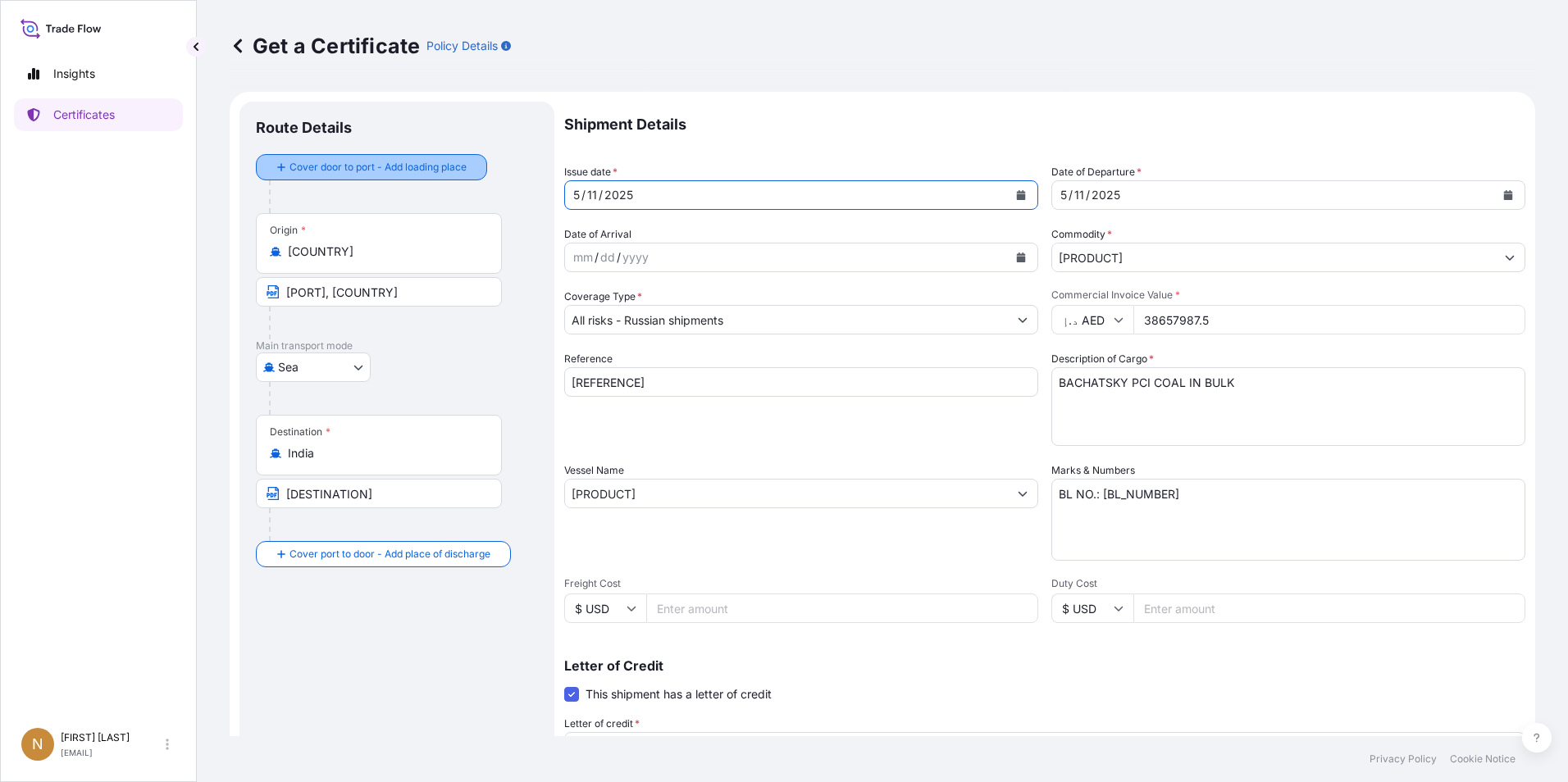 click on "Route Details   Cover door to port - Add loading place Place of loading Road / Inland Road / Inland Origin * [COUNTRY] [PORT], [COUNTRY] Main transport mode Sea Air Land Sea Destination * [COUNTRY] [DESTINATION] Cover port to door - Add place of discharge Road / Inland Road / Inland Place of Discharge Shipment Details Issue date * [DATE] Date of Departure * [DATE] Date of Arrival mm / dd / yyyy Commodity * [PRODUCT] Coverage Type * [COVERAGE] Packing Category Commercial Invoice Value    * [CURRENCY] [AMOUNT] Reference [REFERENCE] Description of Cargo * [PRODUCT] [PRODUCT] Vessel Name [PRODUCT] Marks & Numbers BL NO.: [BL_NUMBER] Freight Cost   $ USD Duty Cost   $ USD Letter of Credit This shipment has a letter of credit Letter of credit * [CERTIFICATE_DETAILS] Assured Details Primary Assured *" at bounding box center [882, 577] 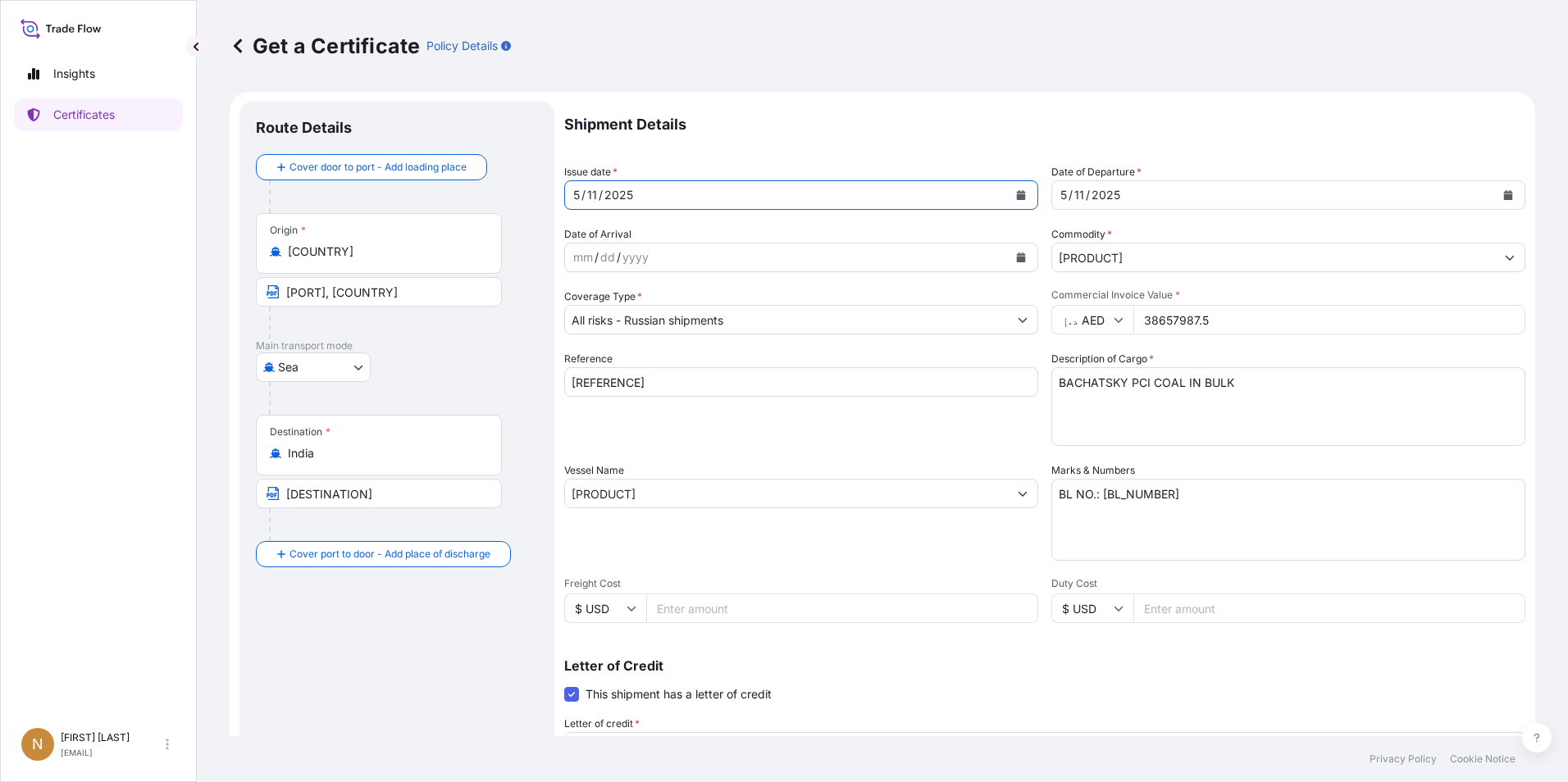 click on "Route Details   Cover door to port - Add loading place Place of loading Road / Inland Road / Inland Origin * [COUNTRY] [PORT], [COUNTRY] Main transport mode Sea Air Land Sea Destination * [COUNTRY] [DESTINATION] Cover port to door - Add place of discharge Road / Inland Road / Inland Place of Discharge Shipment Details Issue date * [DATE] Date of Departure * [DATE] Date of Arrival mm / dd / yyyy Commodity * [PRODUCT] Coverage Type * [COVERAGE] Packing Category Commercial Invoice Value    * [CURRENCY] [AMOUNT] Reference [REFERENCE] Description of Cargo * [PRODUCT] [PRODUCT] Vessel Name [PRODUCT] Marks & Numbers BL NO.: [BL_NUMBER] Freight Cost   $ USD Duty Cost   $ USD Letter of Credit This shipment has a letter of credit Letter of credit * [CERTIFICATE_DETAILS] Assured Details Primary Assured *" at bounding box center [882, 577] 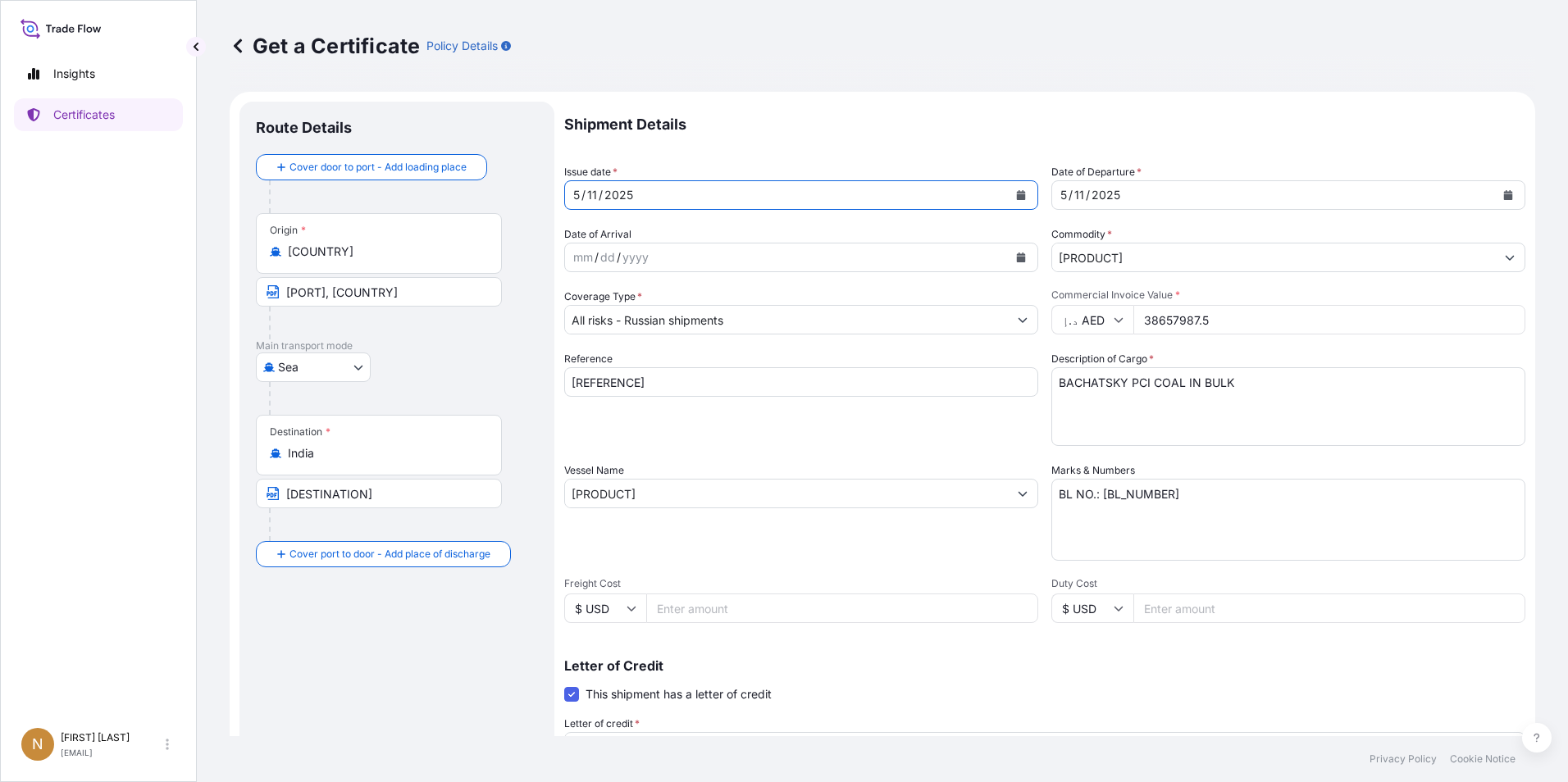 click at bounding box center [1021, 195] 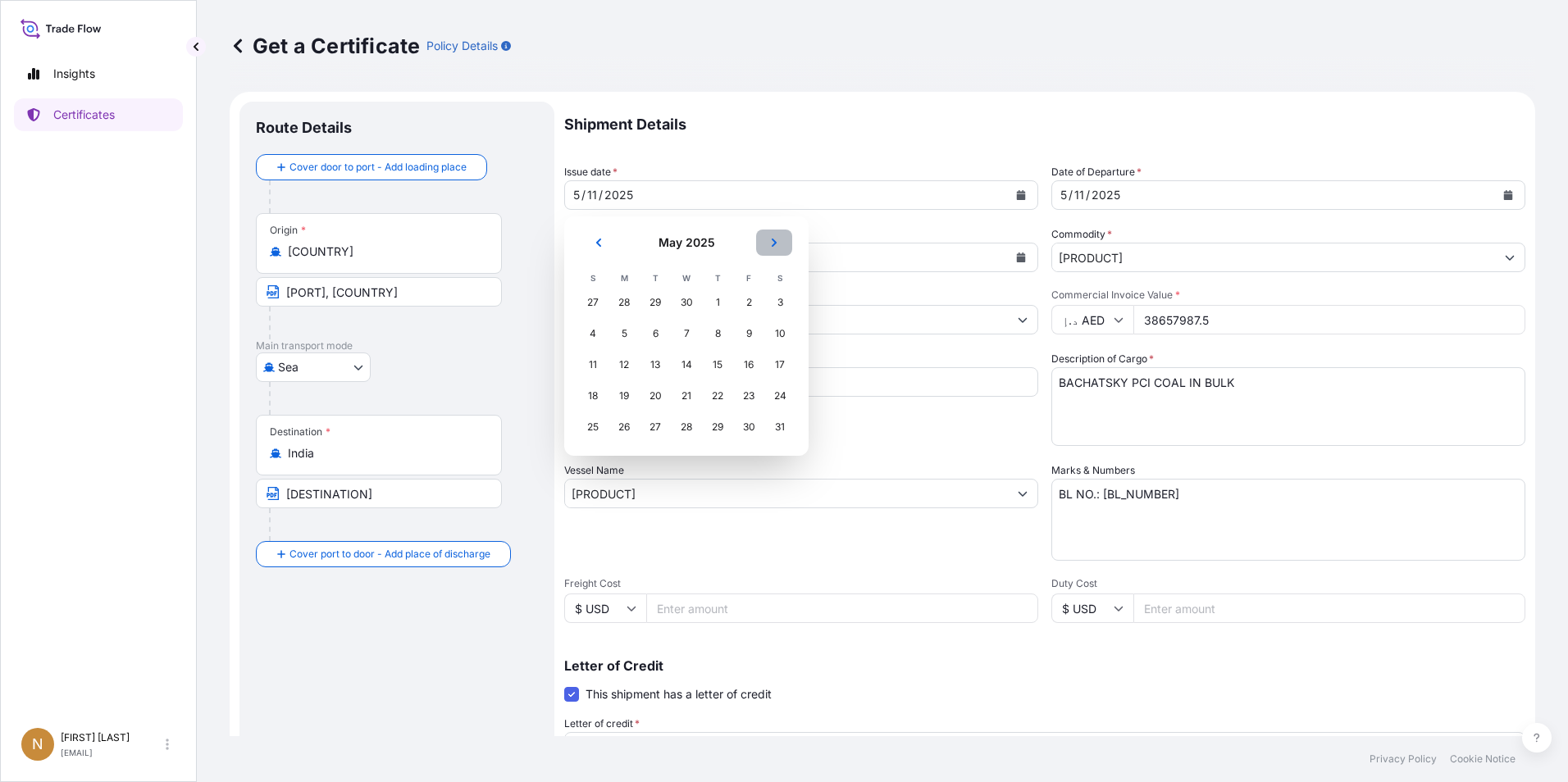 click at bounding box center (774, 243) 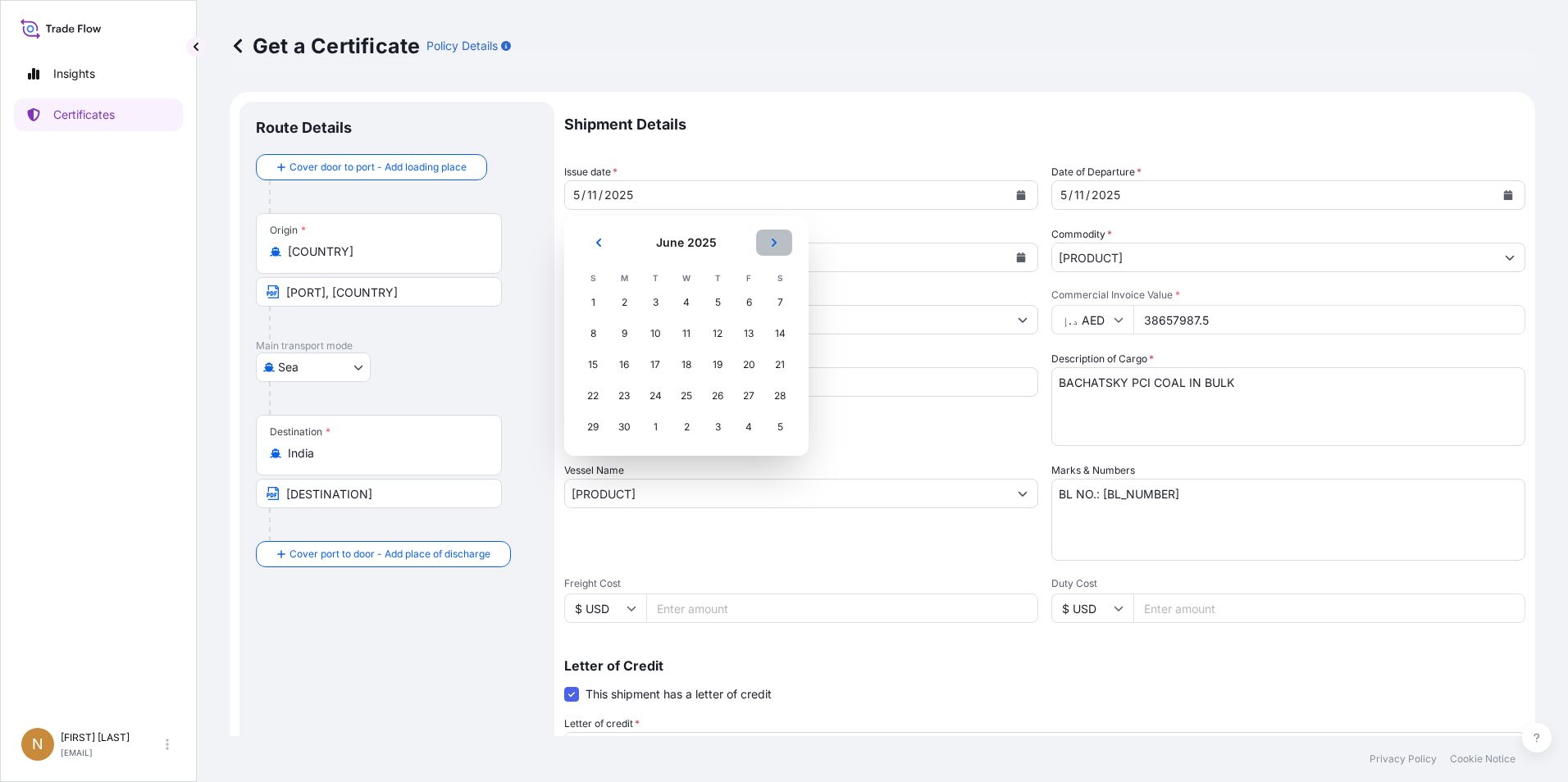 click at bounding box center (774, 243) 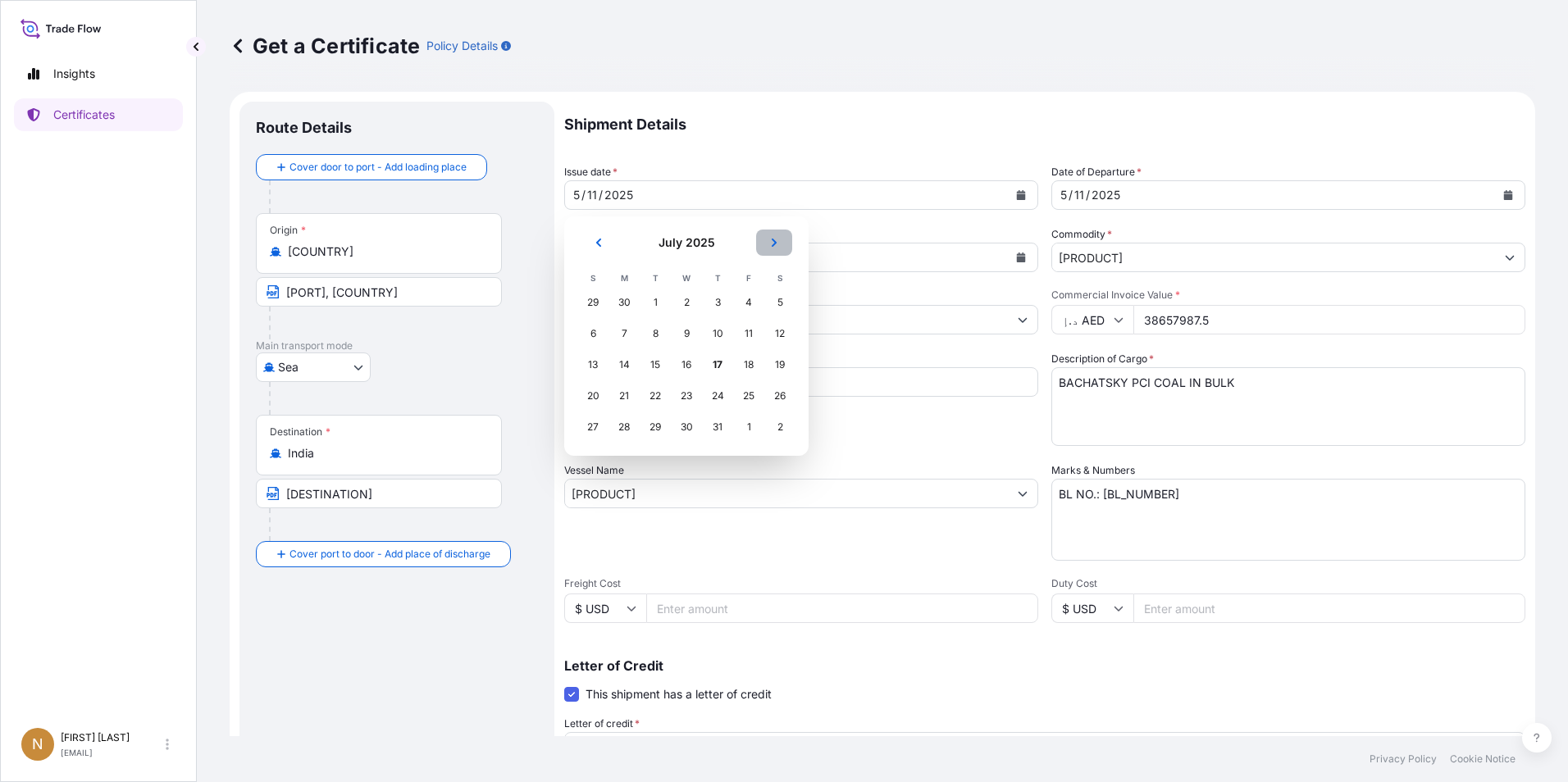 click at bounding box center (774, 243) 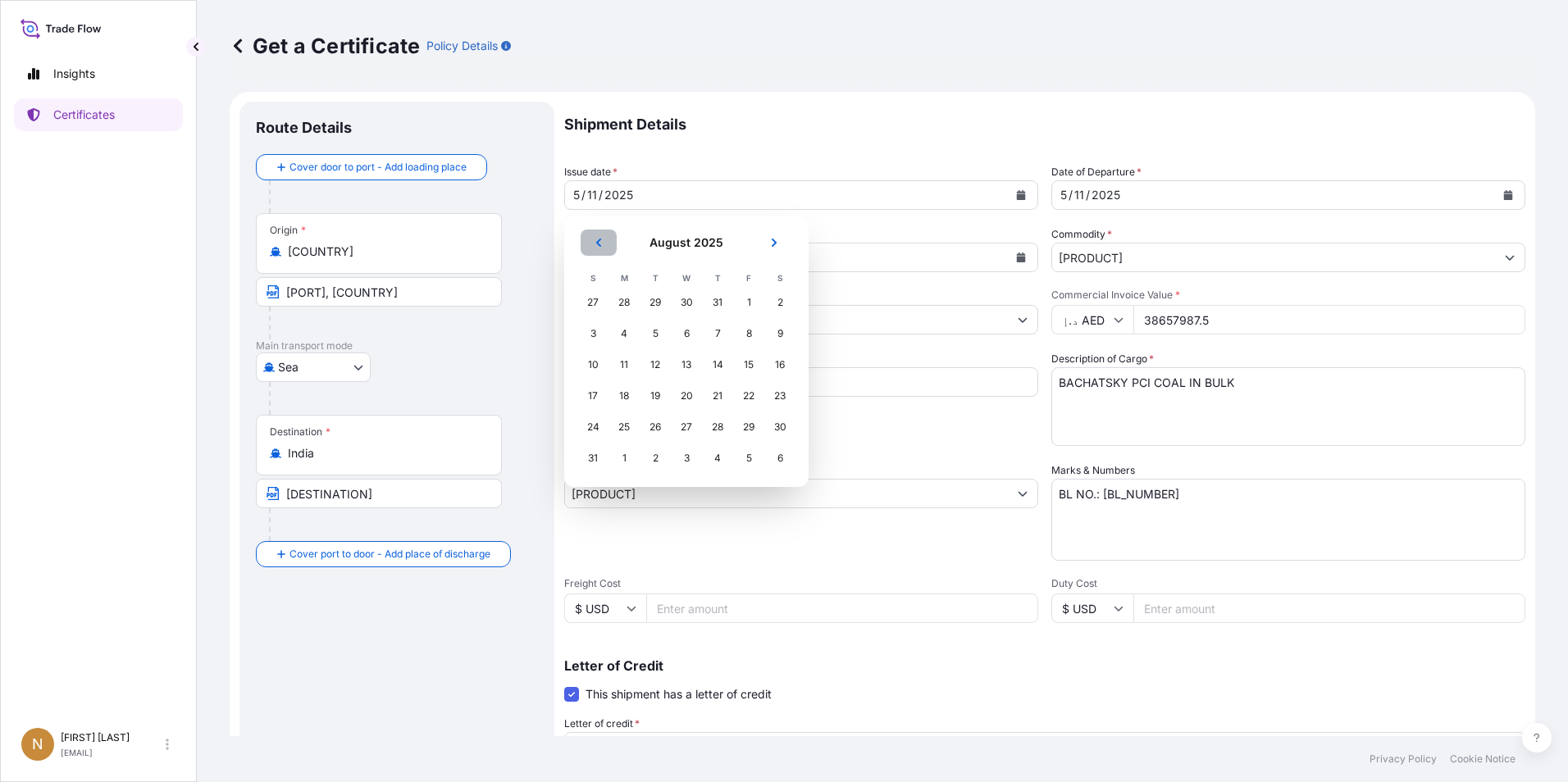 click 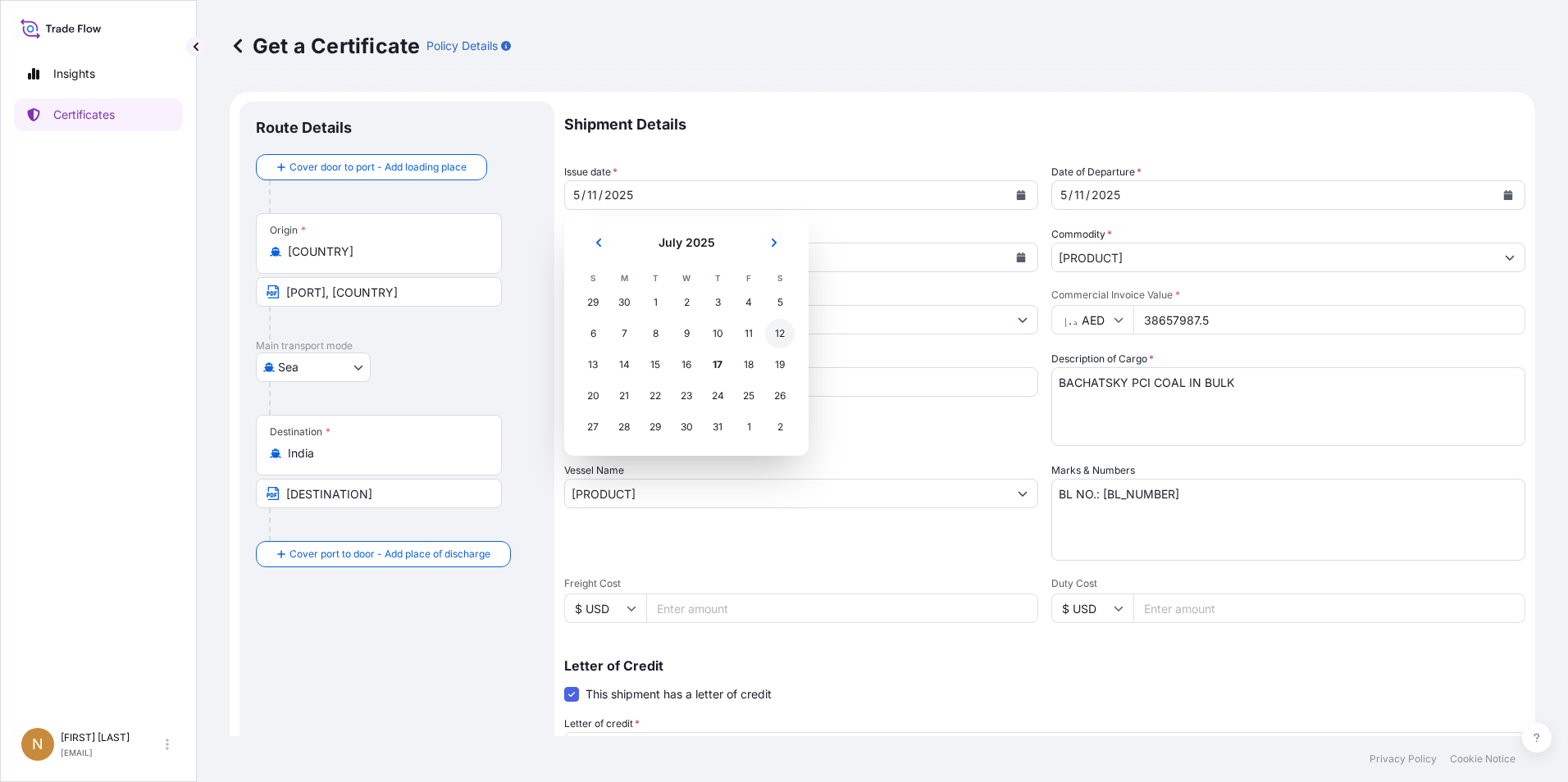 click on "12" at bounding box center [780, 334] 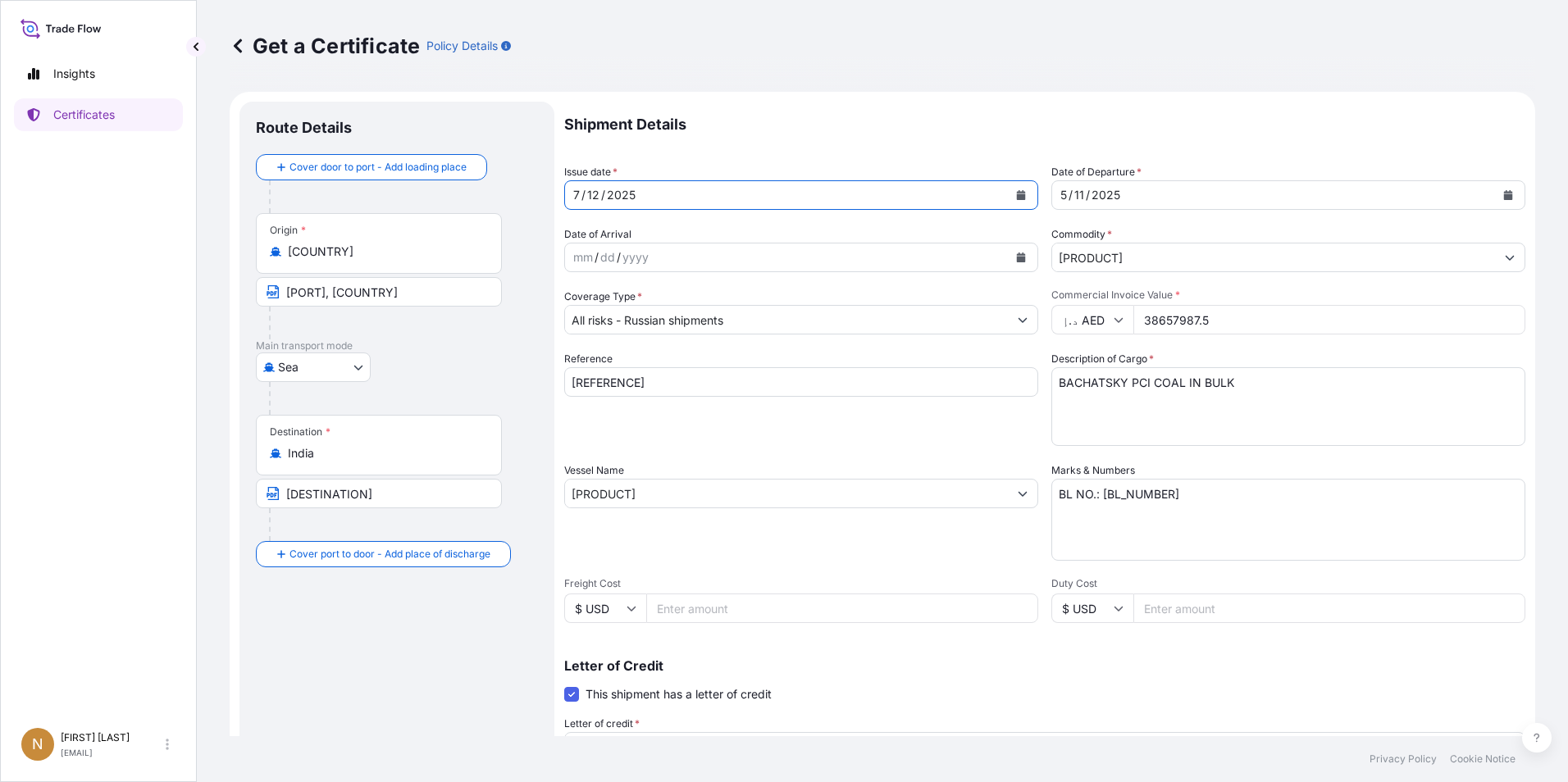 click on "[DATE]" at bounding box center (1274, 195) 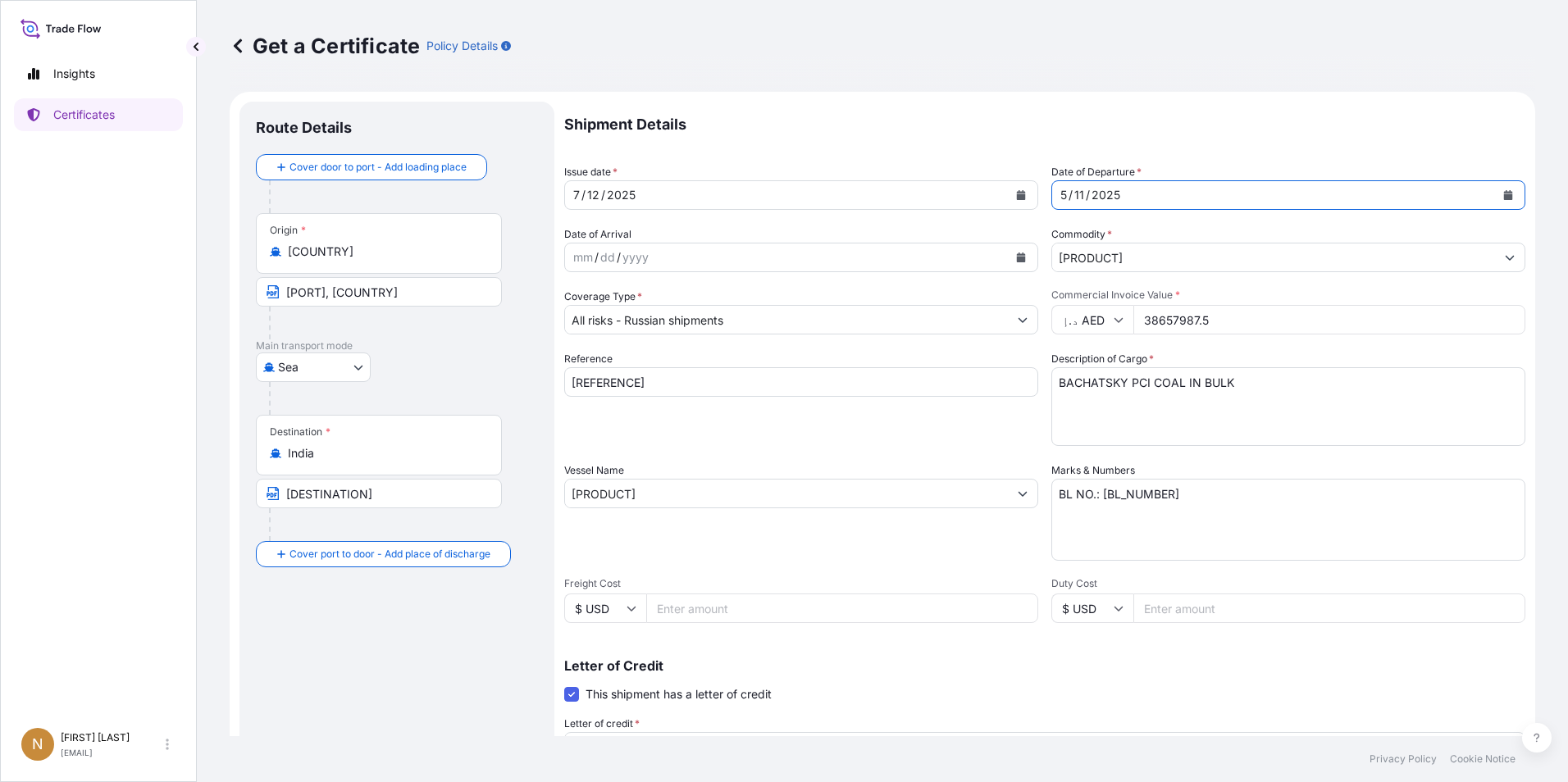 click on "[DATE]" at bounding box center (1274, 195) 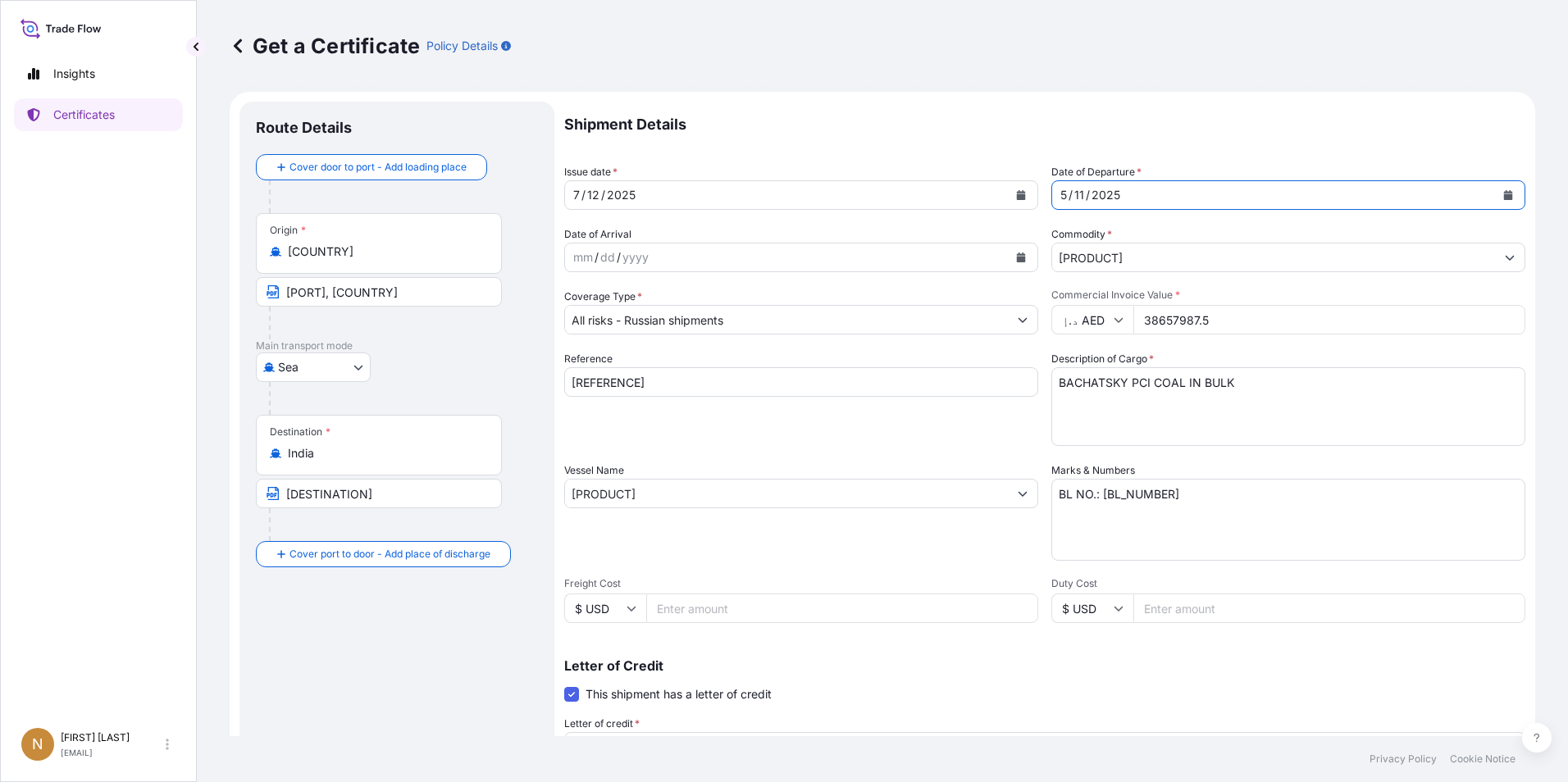 click 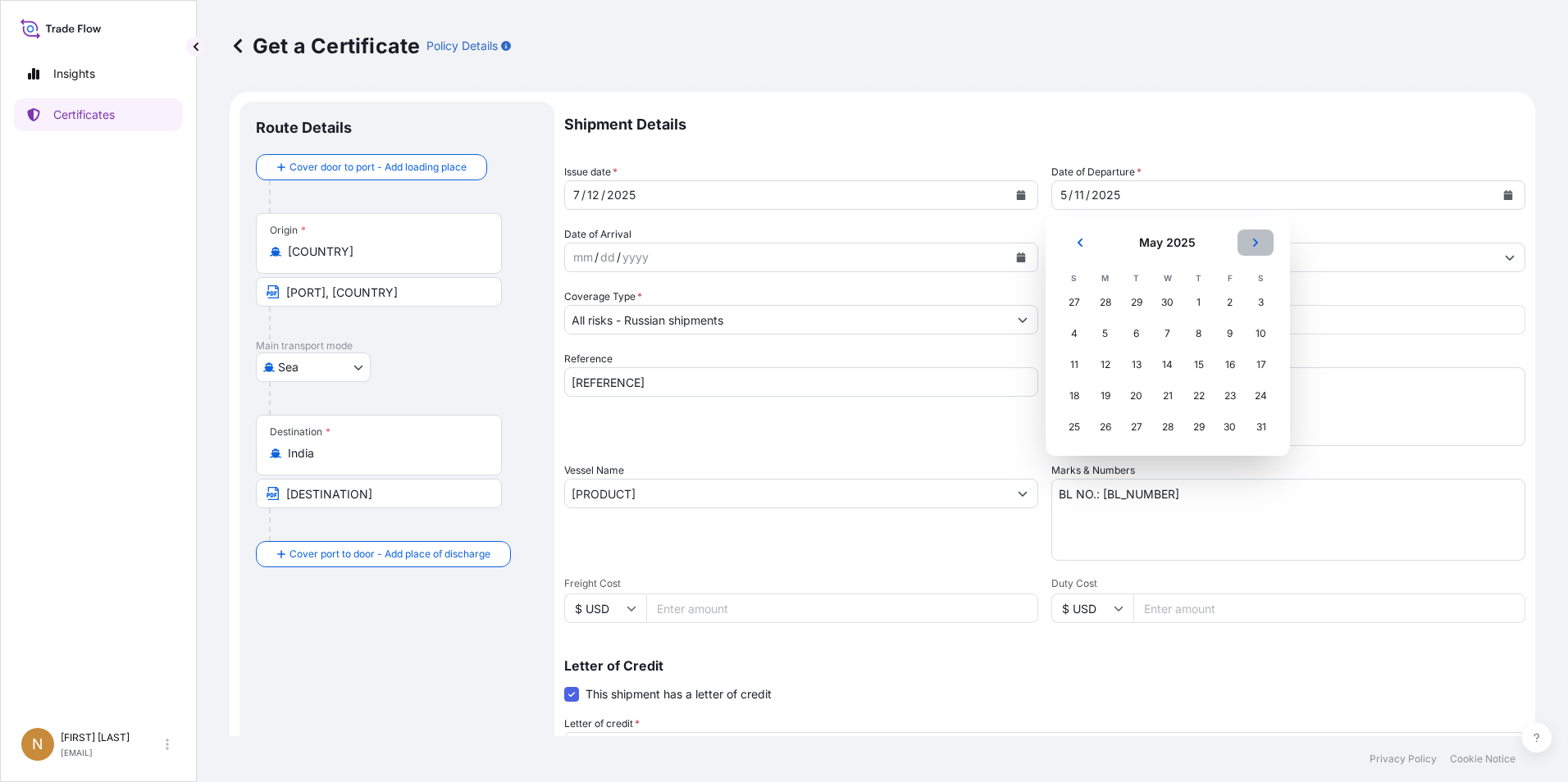 click 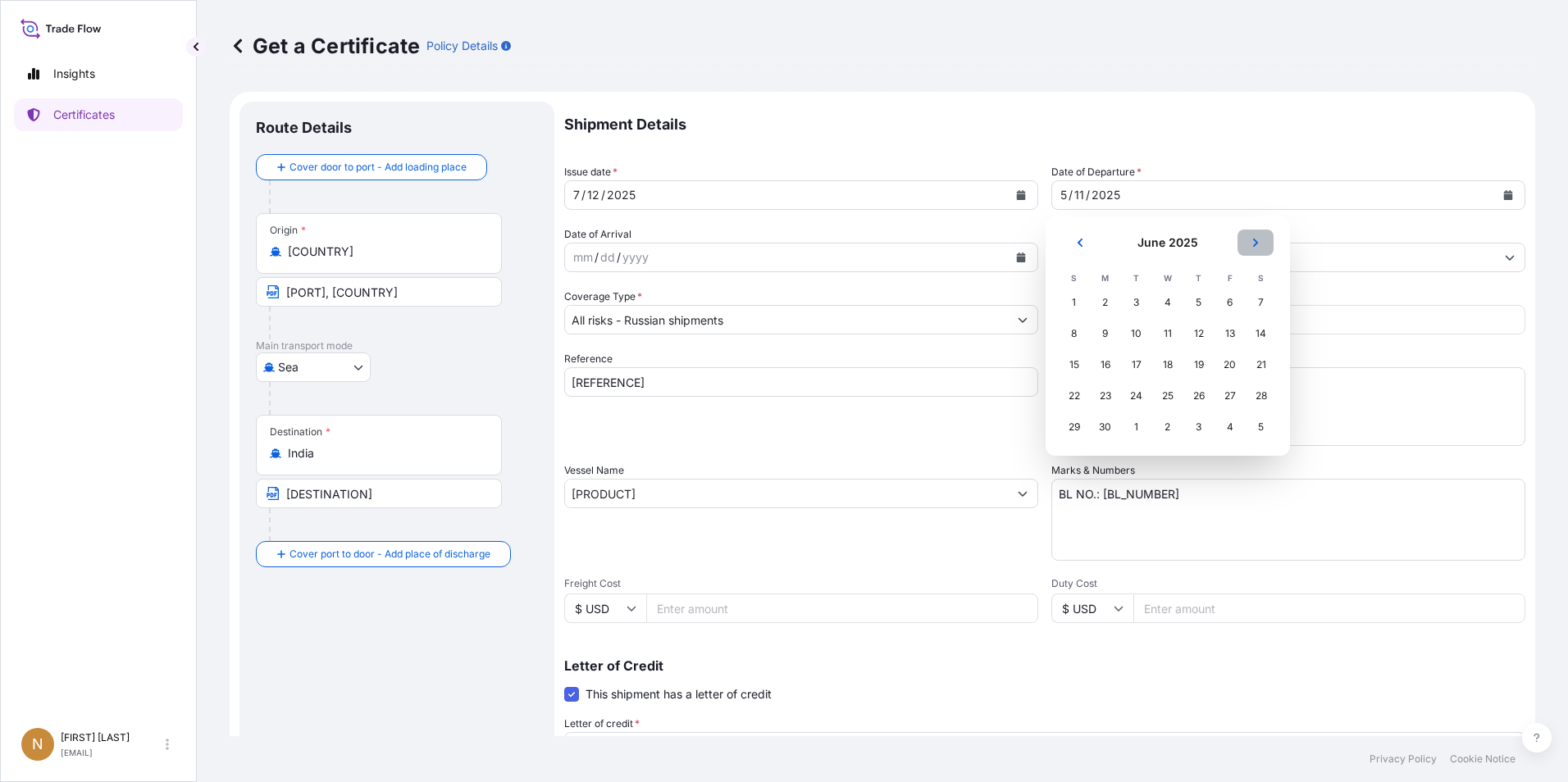 click 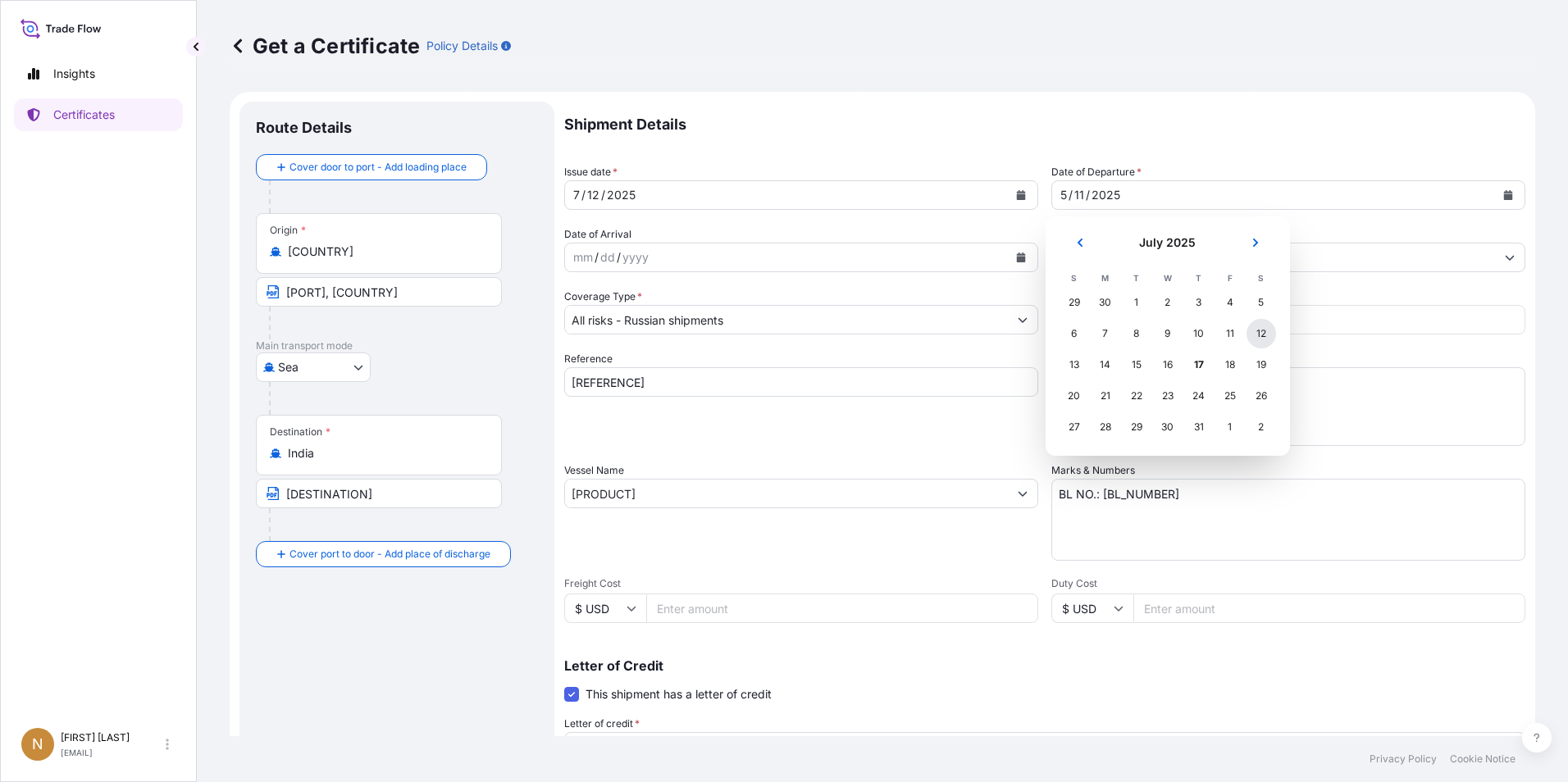 click on "12" at bounding box center (1261, 334) 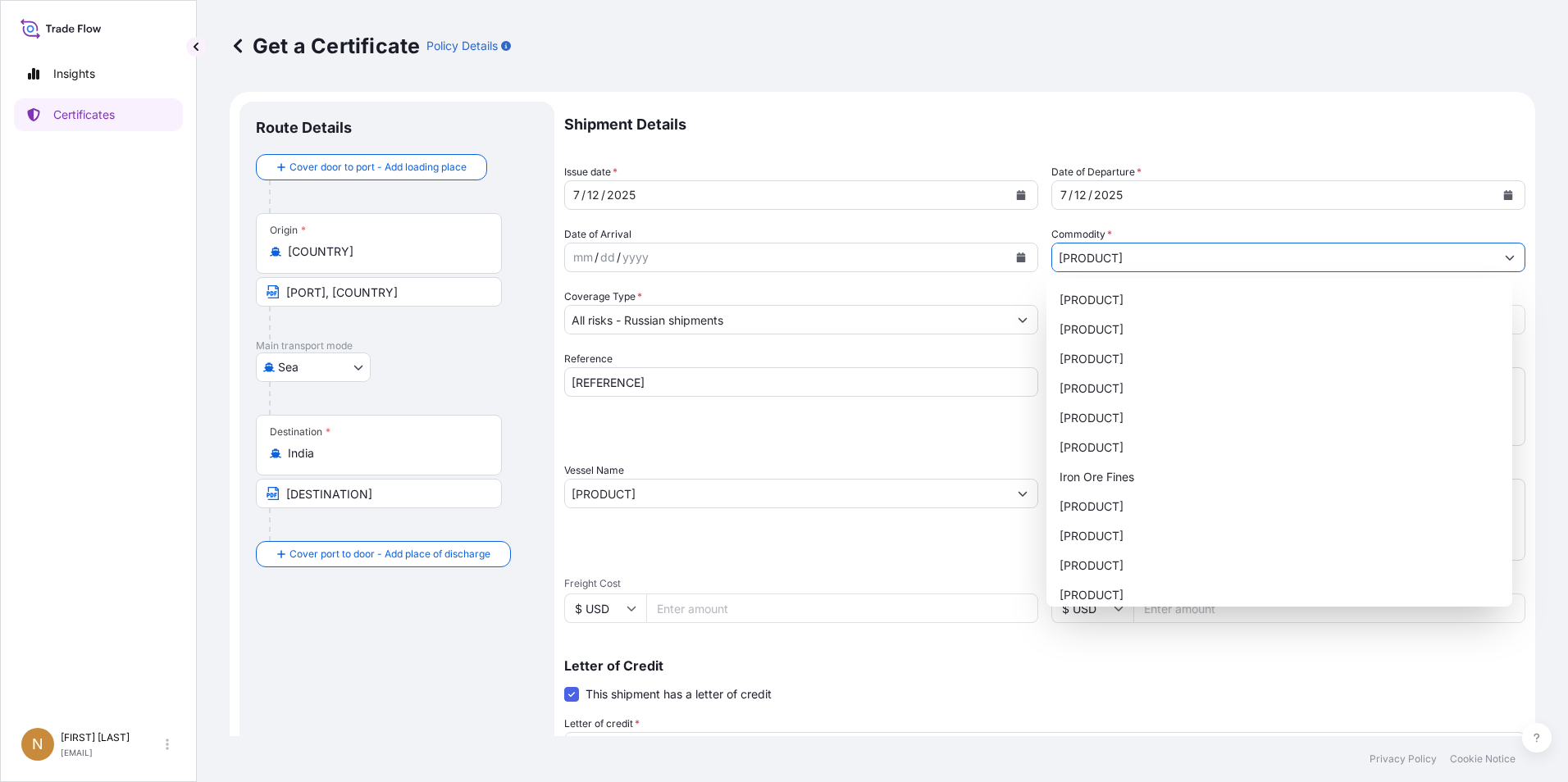 drag, startPoint x: 1146, startPoint y: 260, endPoint x: 977, endPoint y: 267, distance: 169.1449 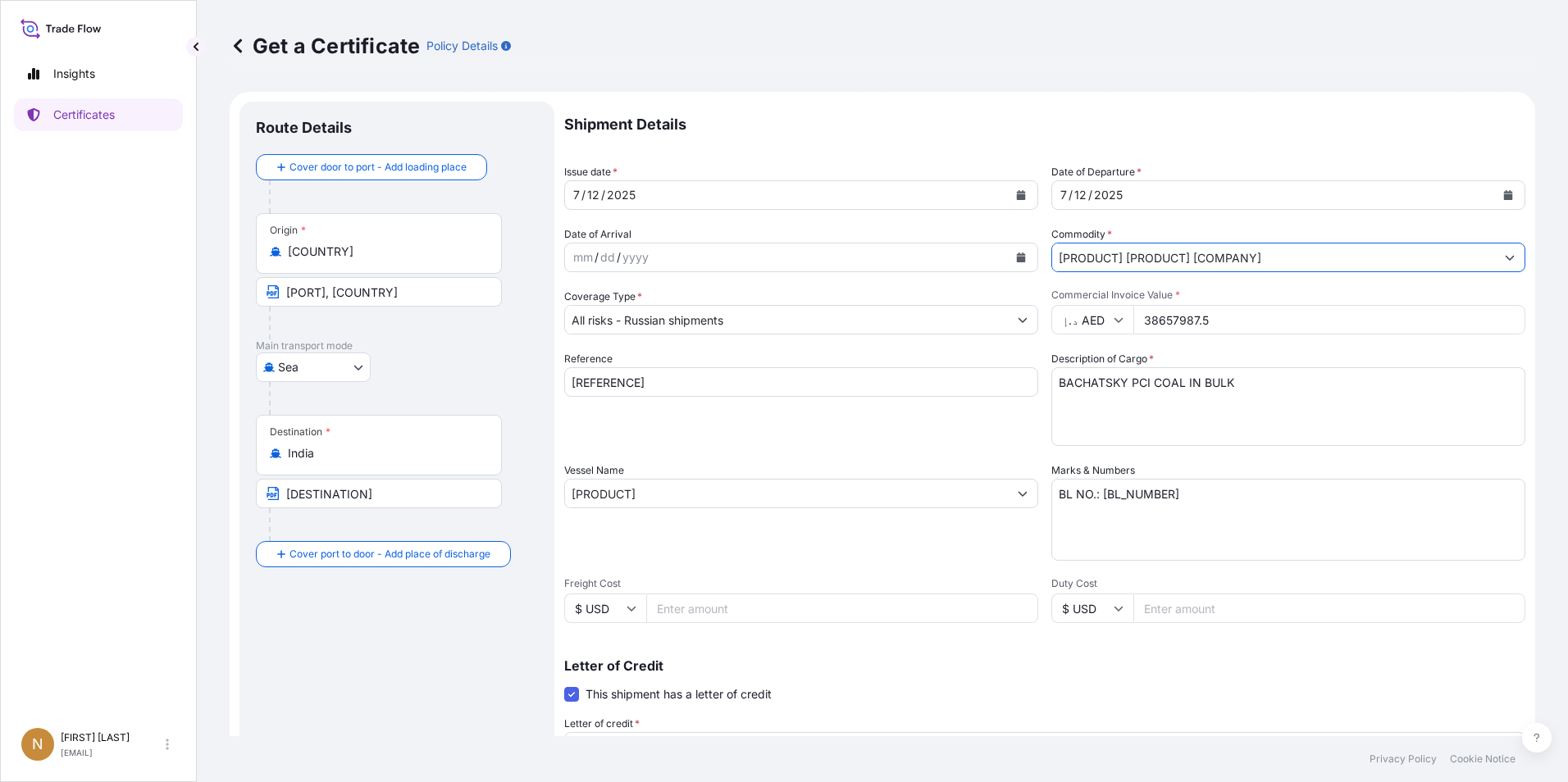 type on "[PRODUCT]" 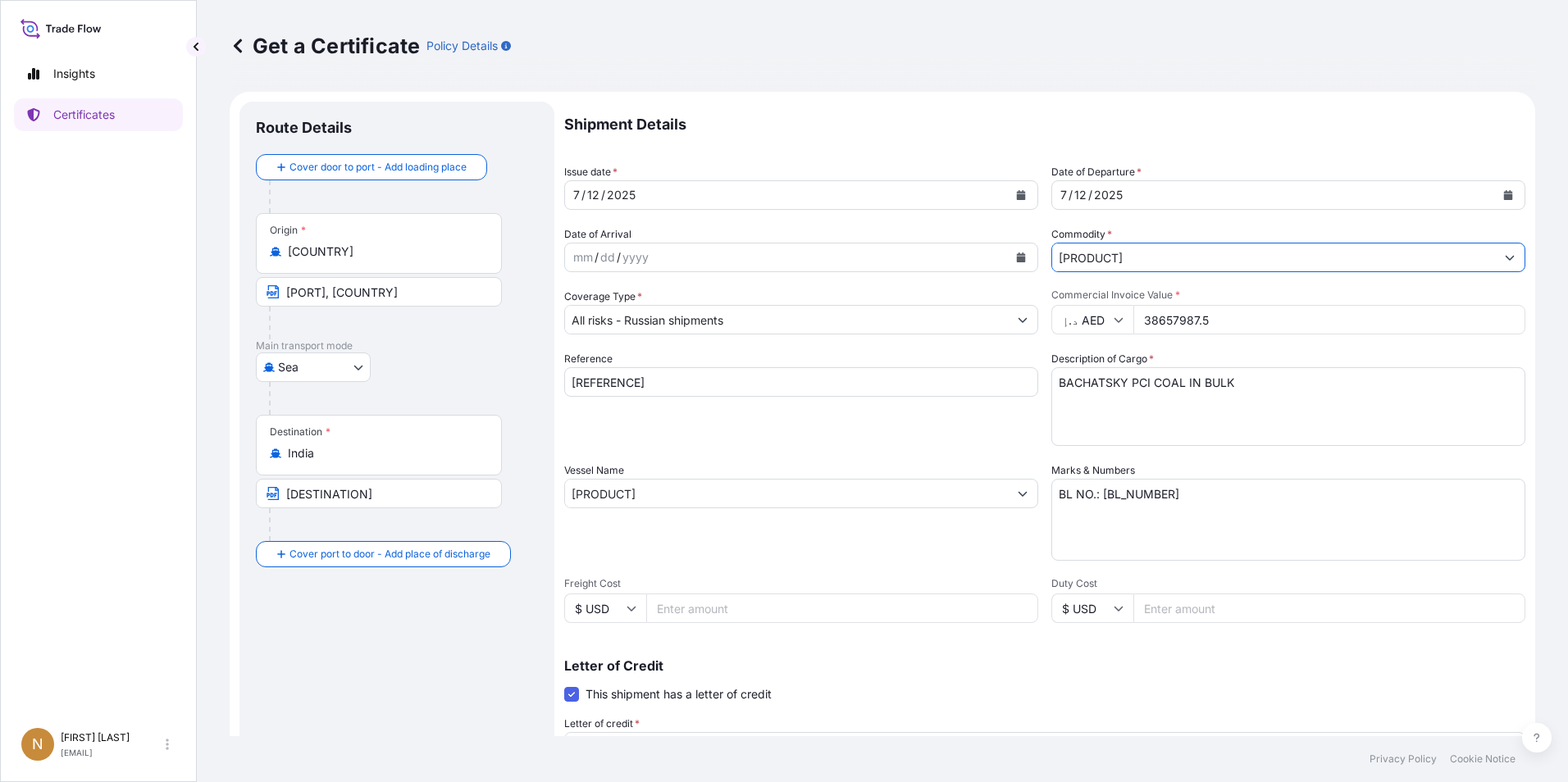 click on "Letter of Credit This shipment has a letter of credit Letter of credit * [CERTIFICATE_DETAILS] Letter of credit may not exceed 12000 characters" at bounding box center (1045, 733) 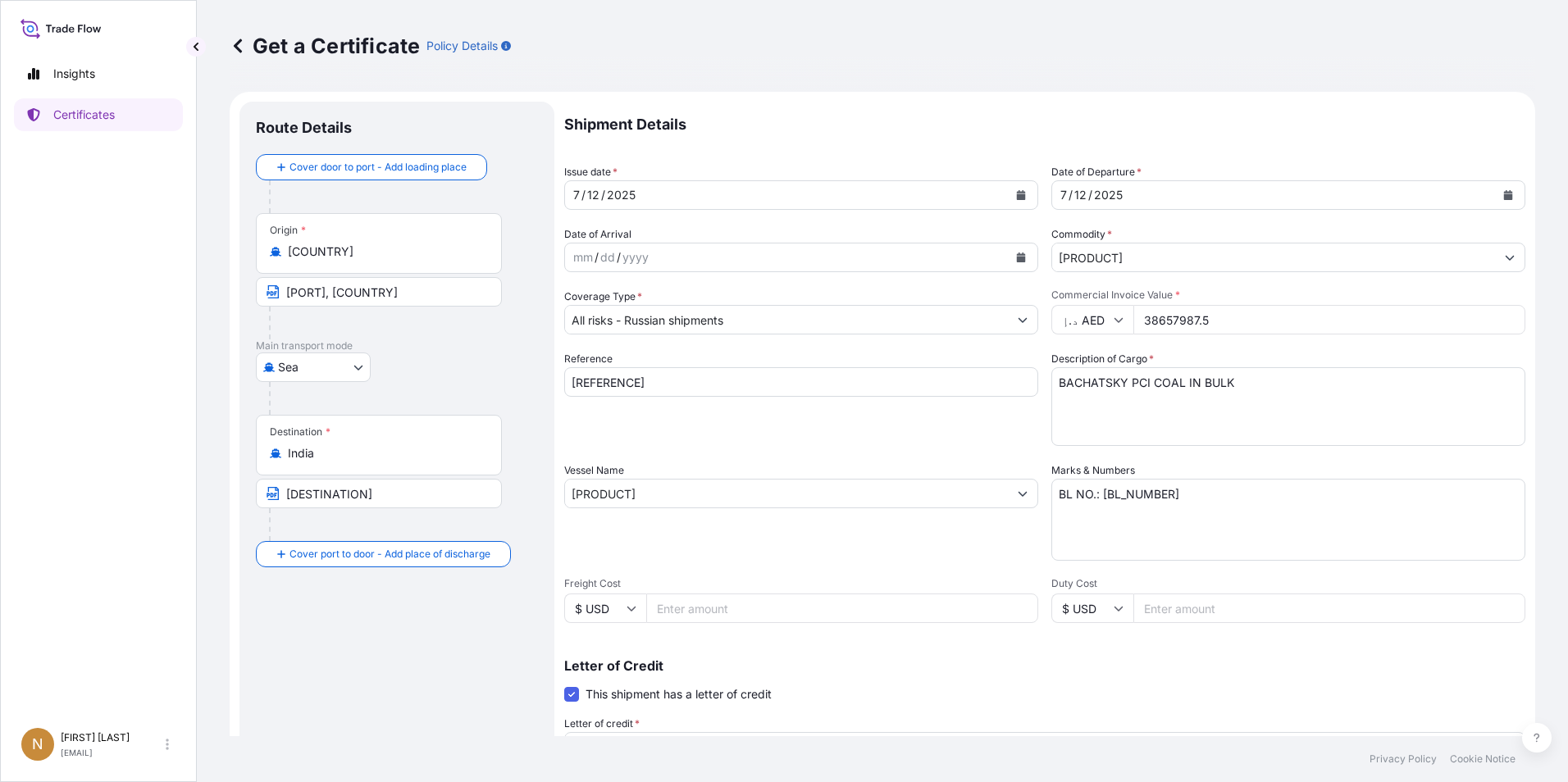 drag, startPoint x: 1232, startPoint y: 326, endPoint x: 1121, endPoint y: 327, distance: 111.0045 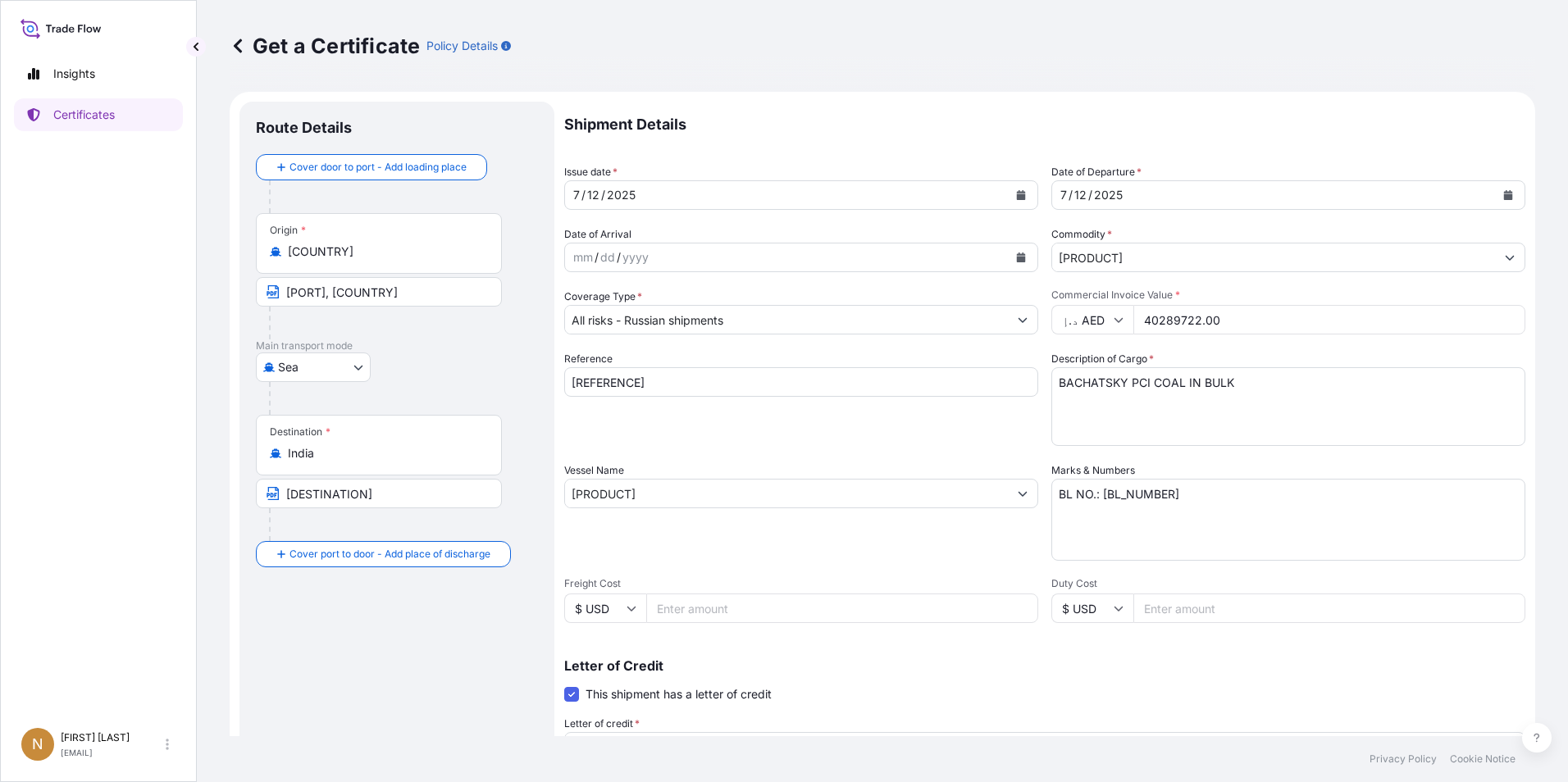 type on "40289722.00" 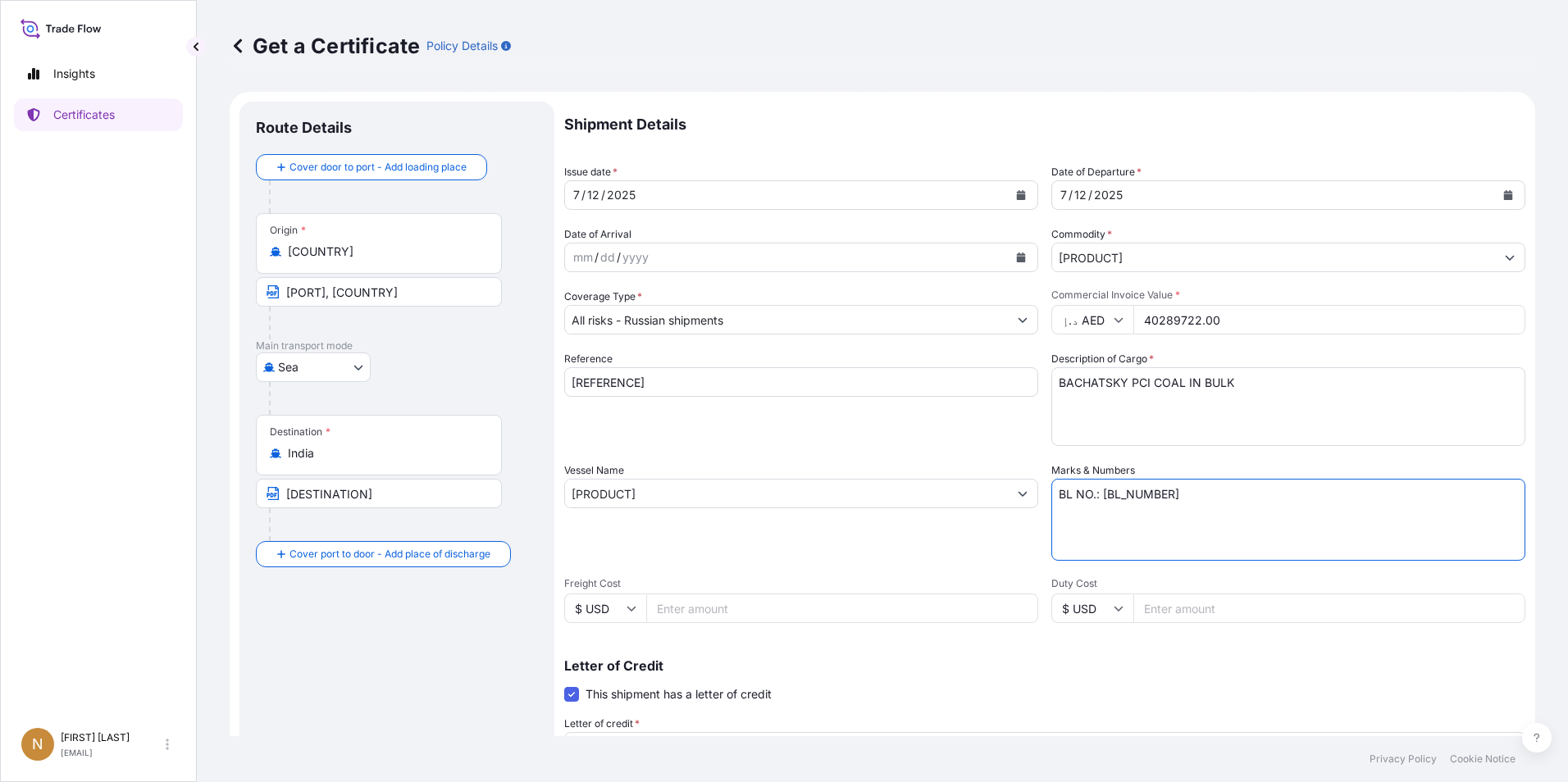 click on "BL NO.: [BL_NUMBER]" at bounding box center (1288, 520) 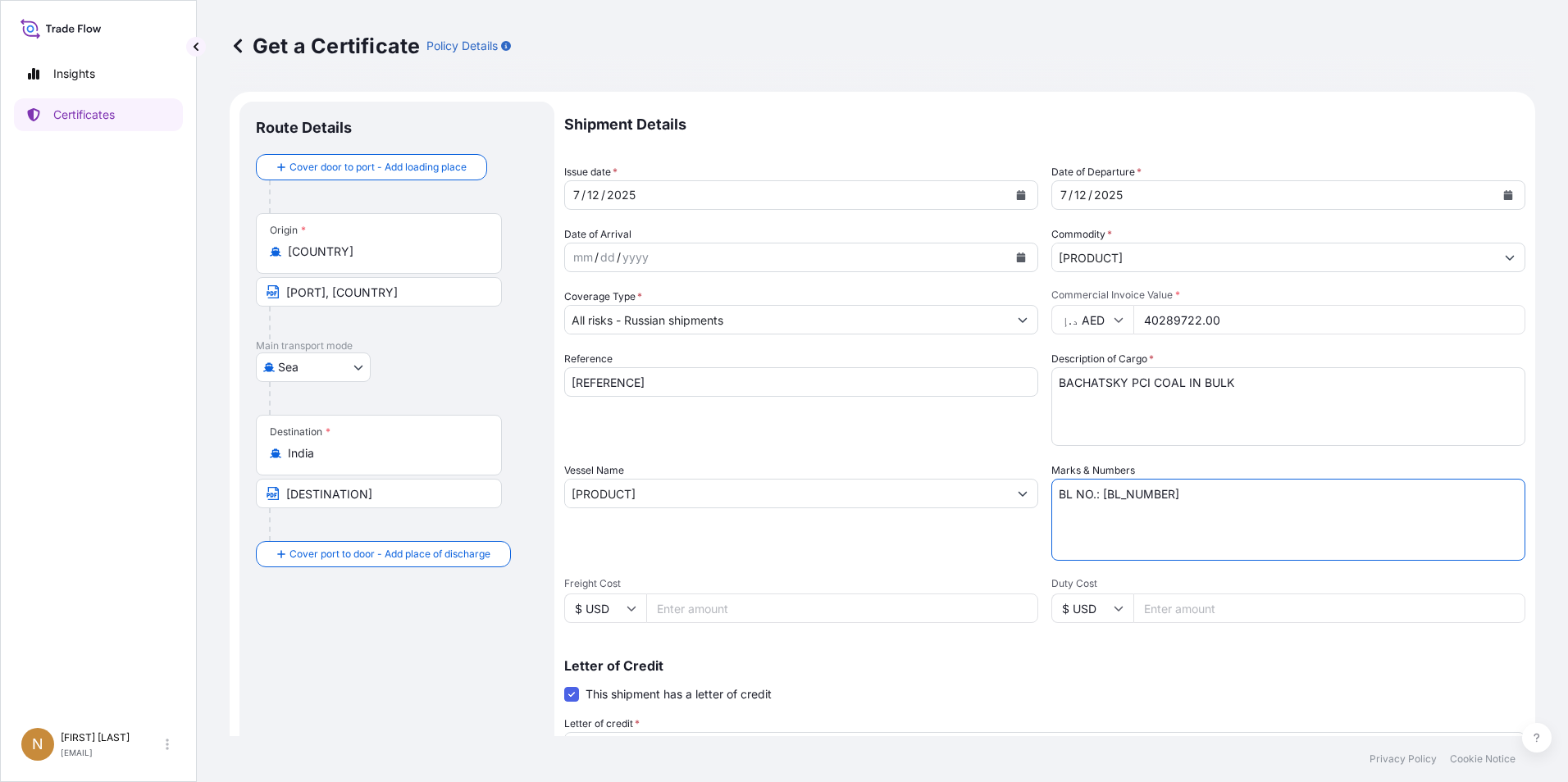 click on "Letter of Credit" at bounding box center (1045, 666) 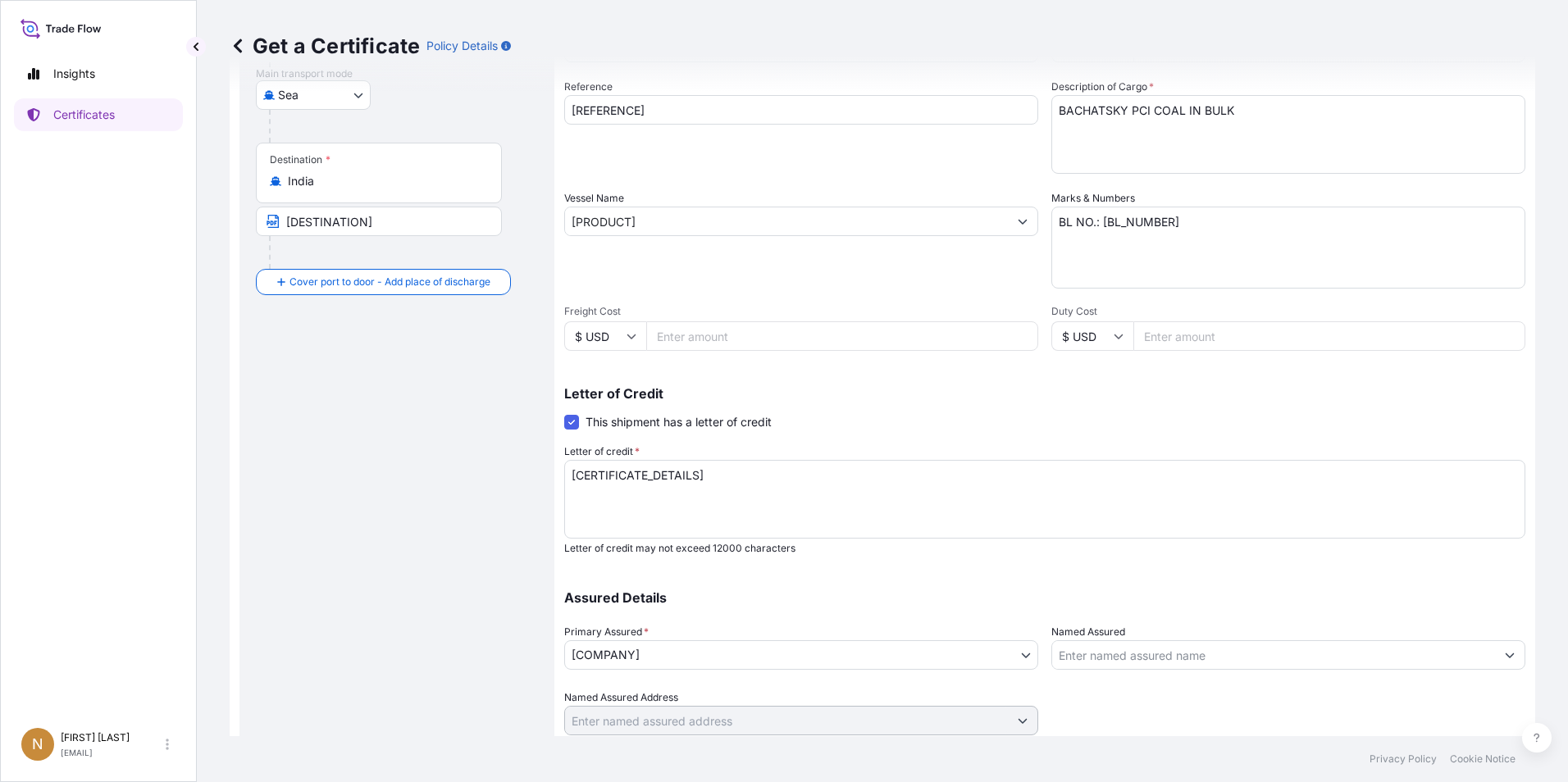 scroll, scrollTop: 327, scrollLeft: 0, axis: vertical 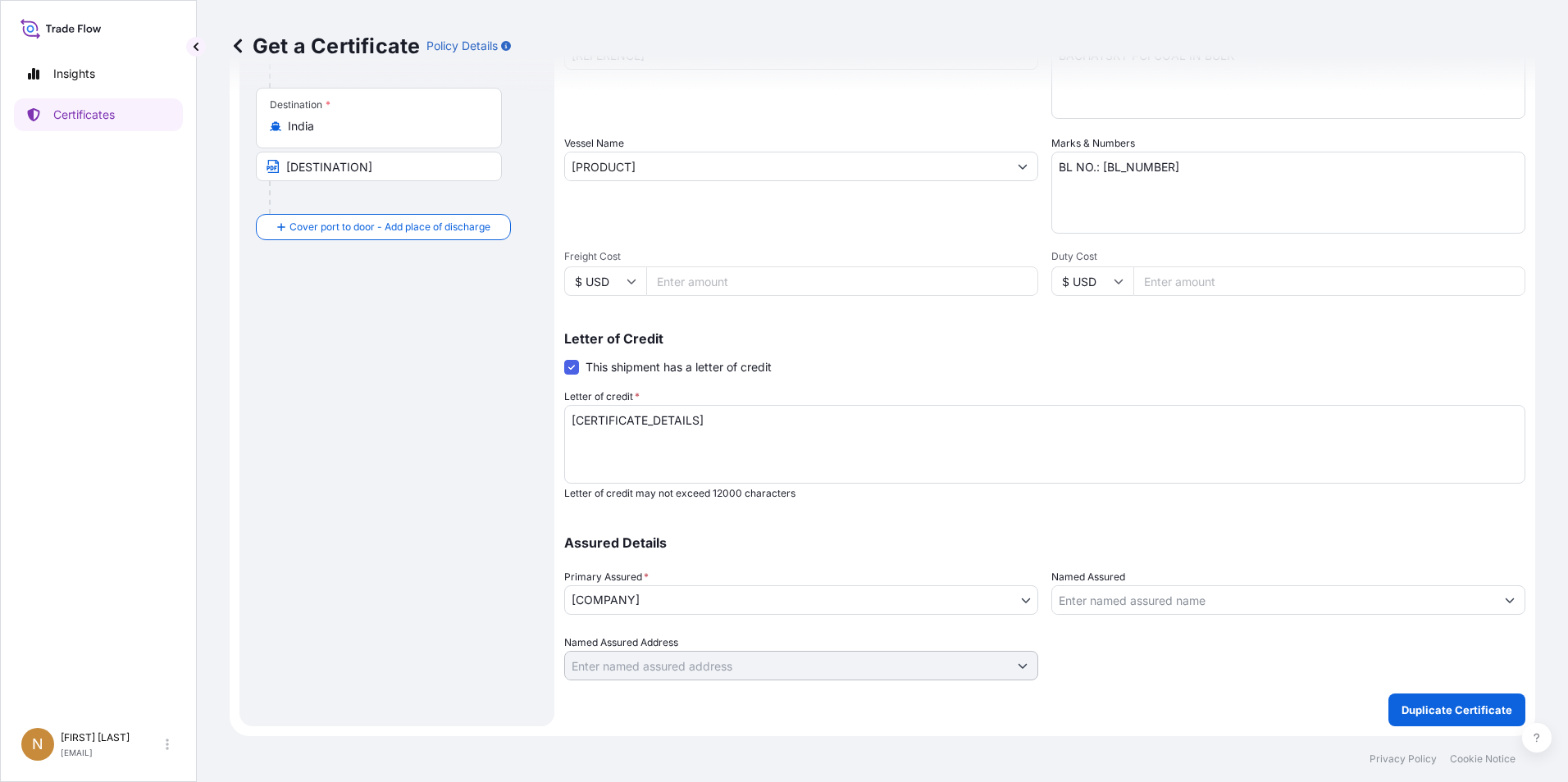 click on "Named Assured" at bounding box center (1288, 592) 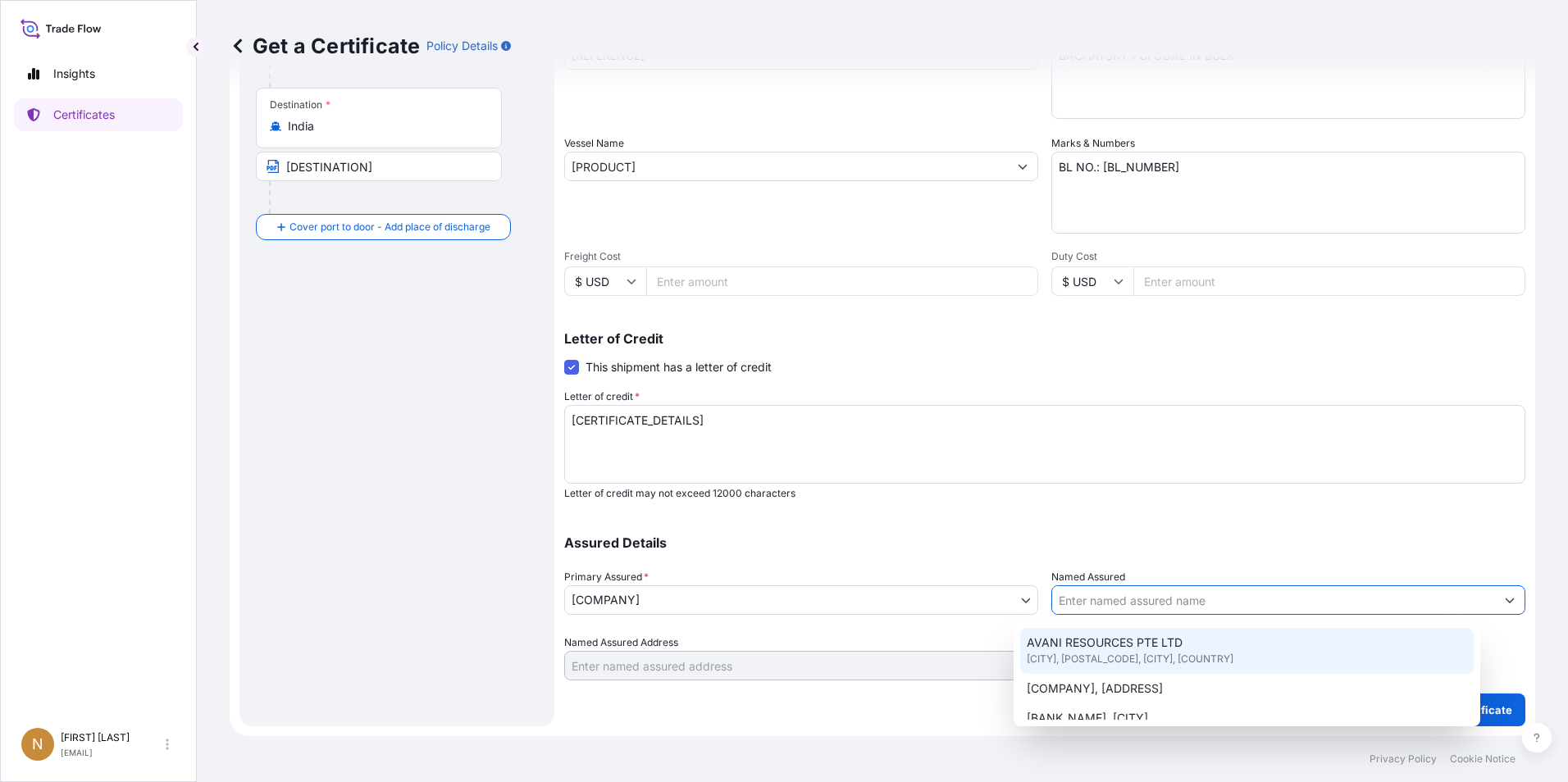 scroll, scrollTop: 380, scrollLeft: 0, axis: vertical 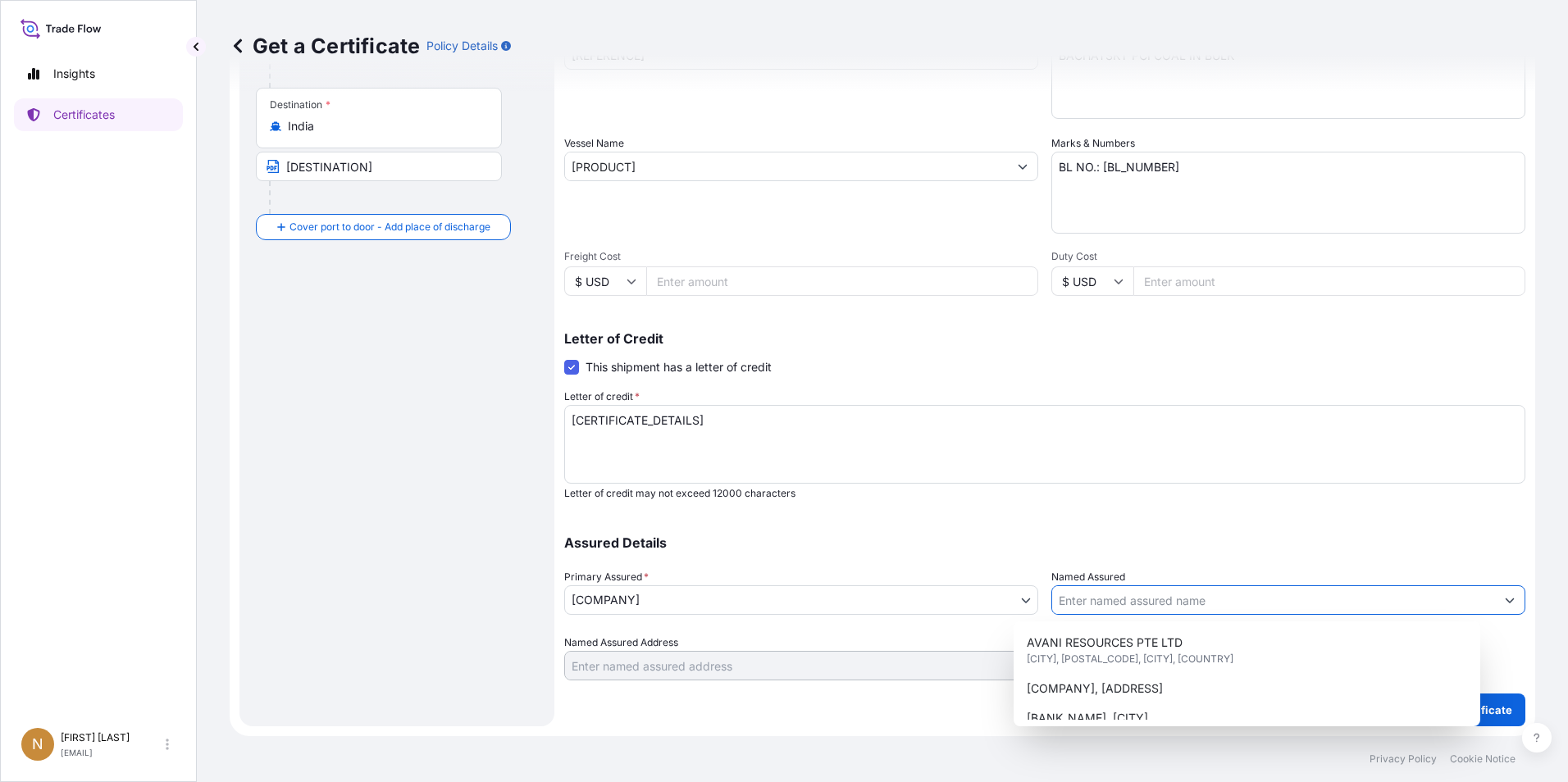 click on "Named Assured" at bounding box center (1274, 600) 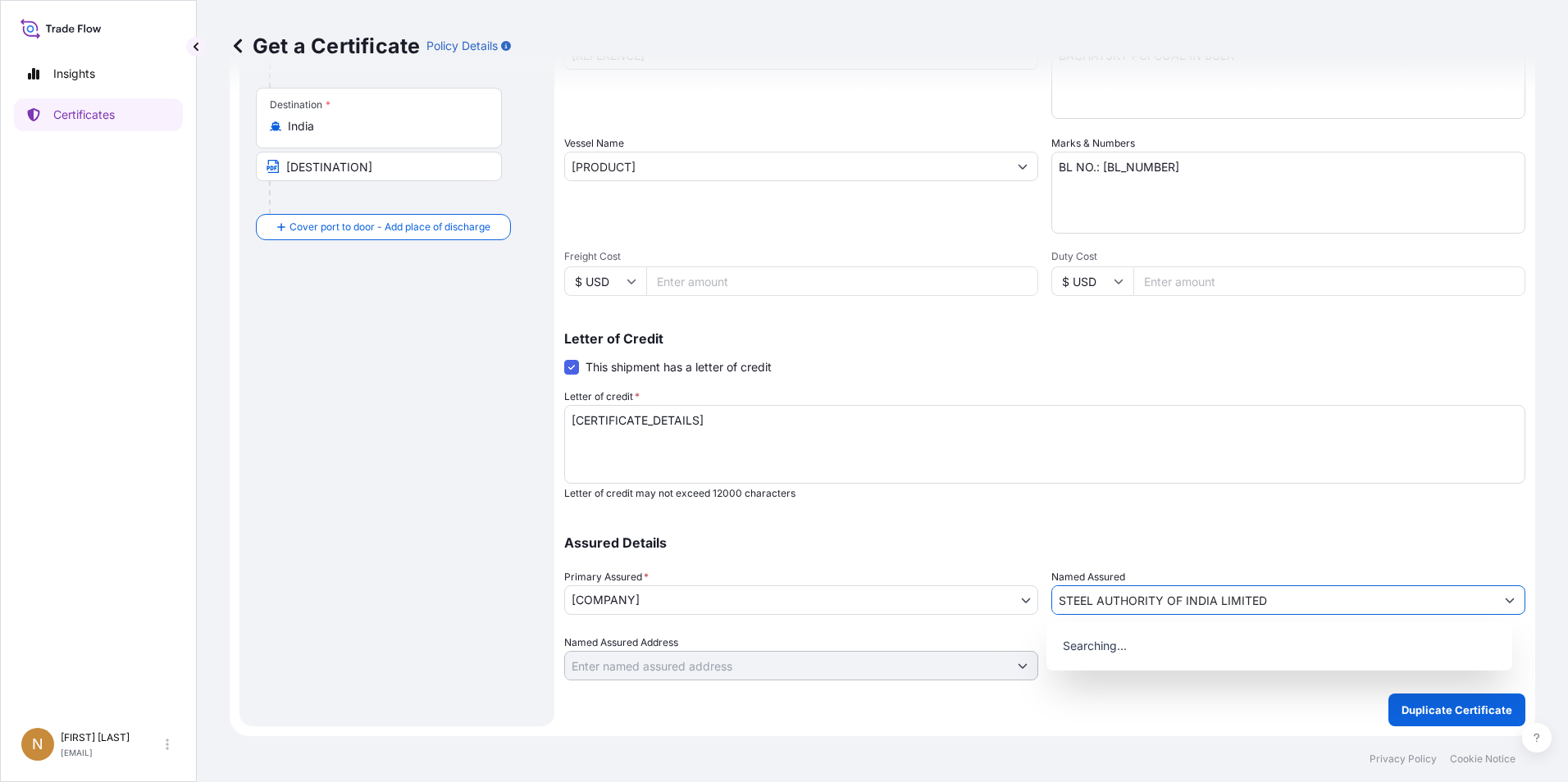 type on "STEEL AUTHORITY OF INDIA LIMITED" 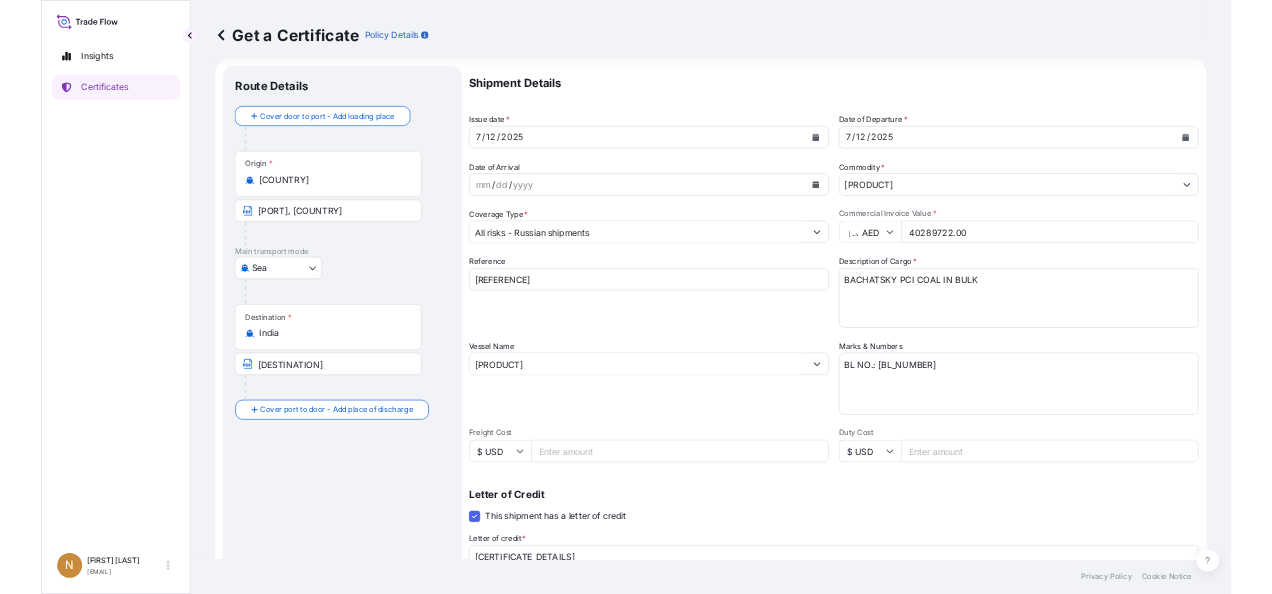 scroll, scrollTop: 0, scrollLeft: 0, axis: both 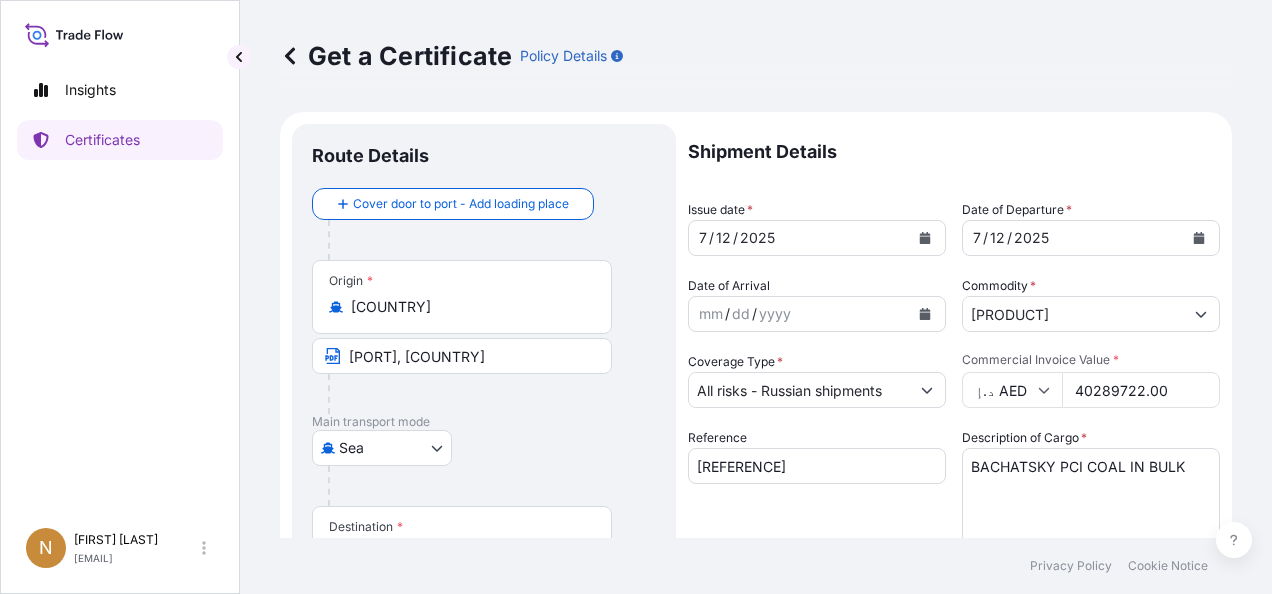 click on "Main transport mode" at bounding box center (484, 422) 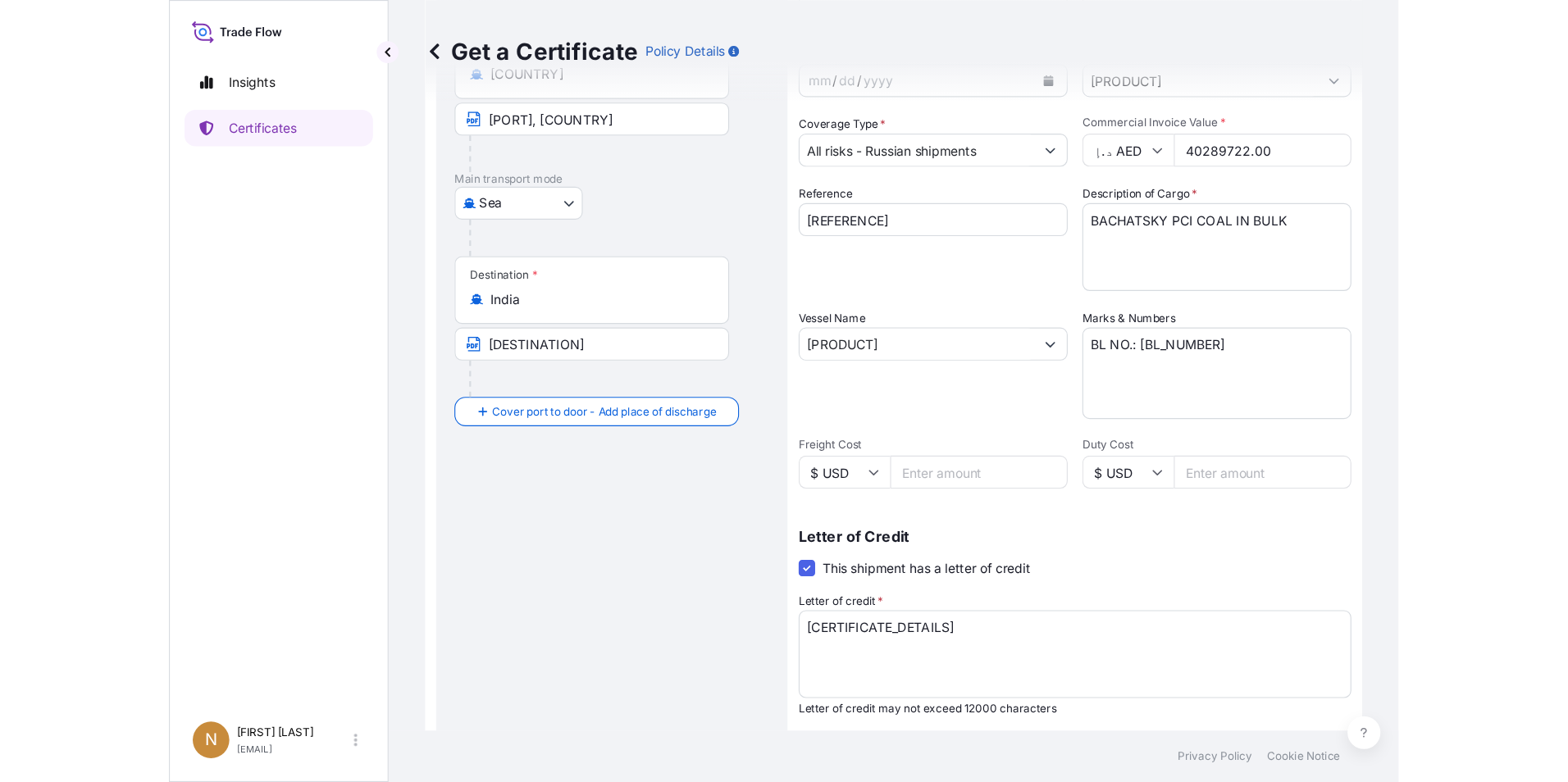scroll, scrollTop: 0, scrollLeft: 0, axis: both 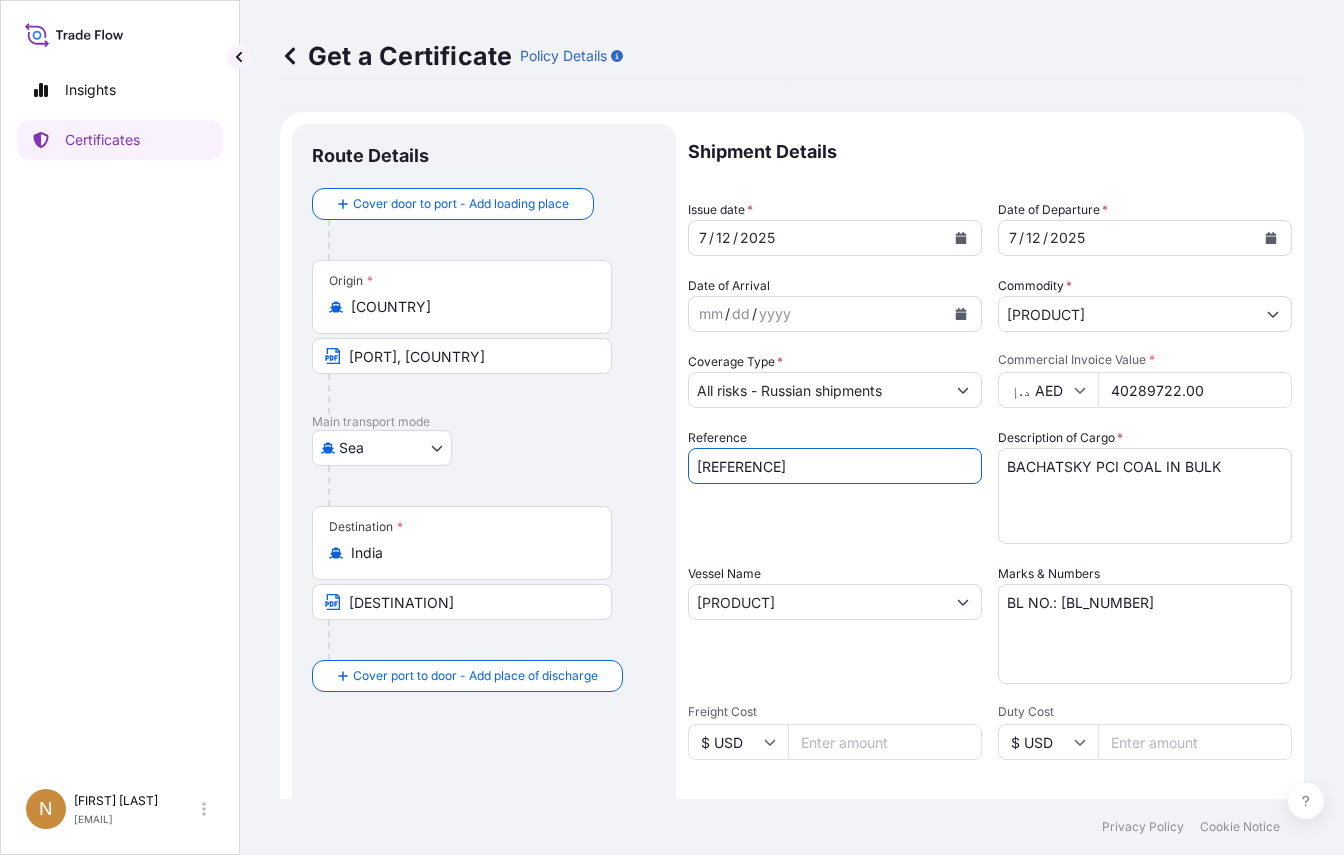 drag, startPoint x: 890, startPoint y: 459, endPoint x: 585, endPoint y: 490, distance: 306.57135 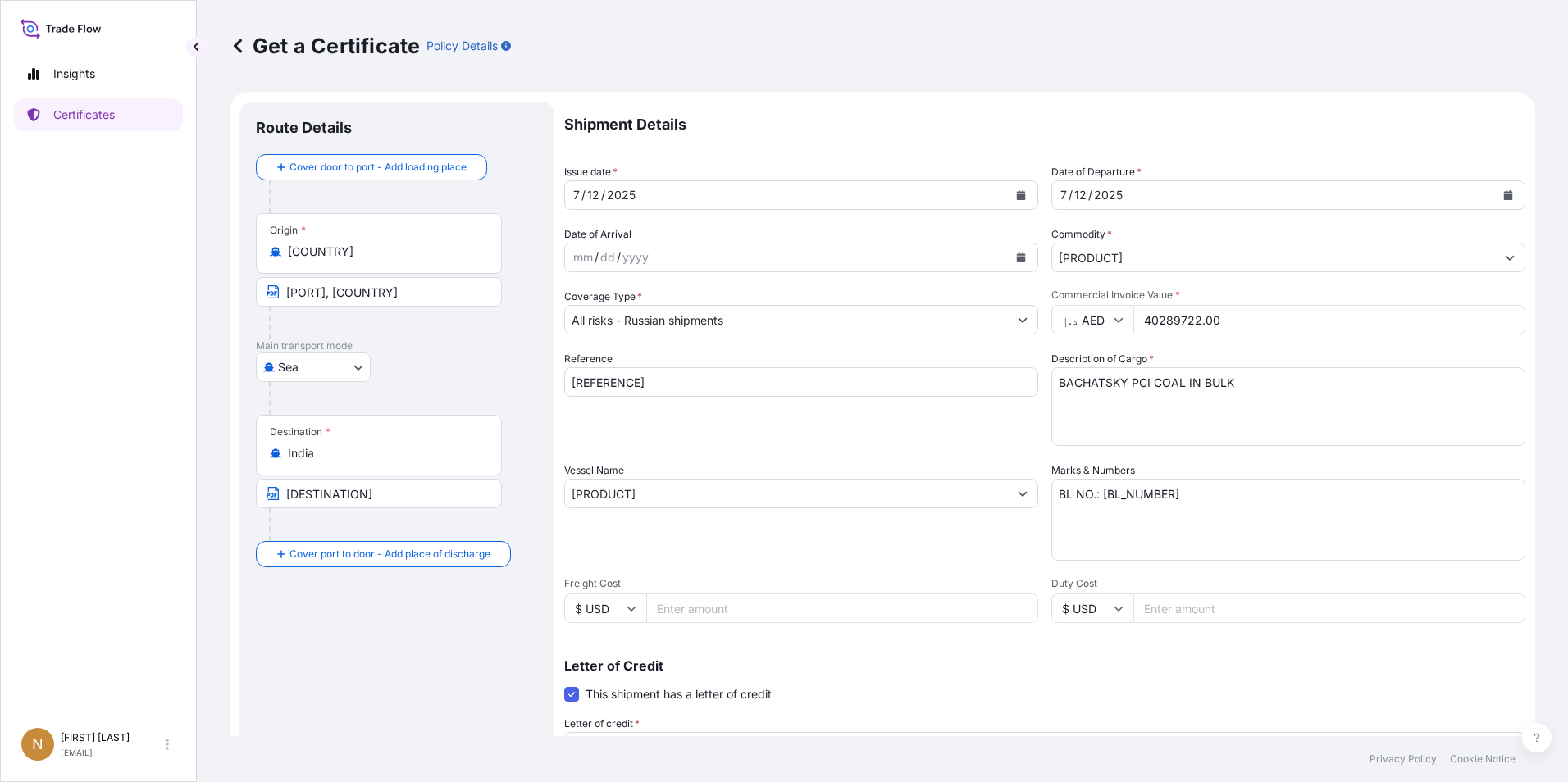 drag, startPoint x: 1130, startPoint y: 315, endPoint x: 1096, endPoint y: 315, distance: 34 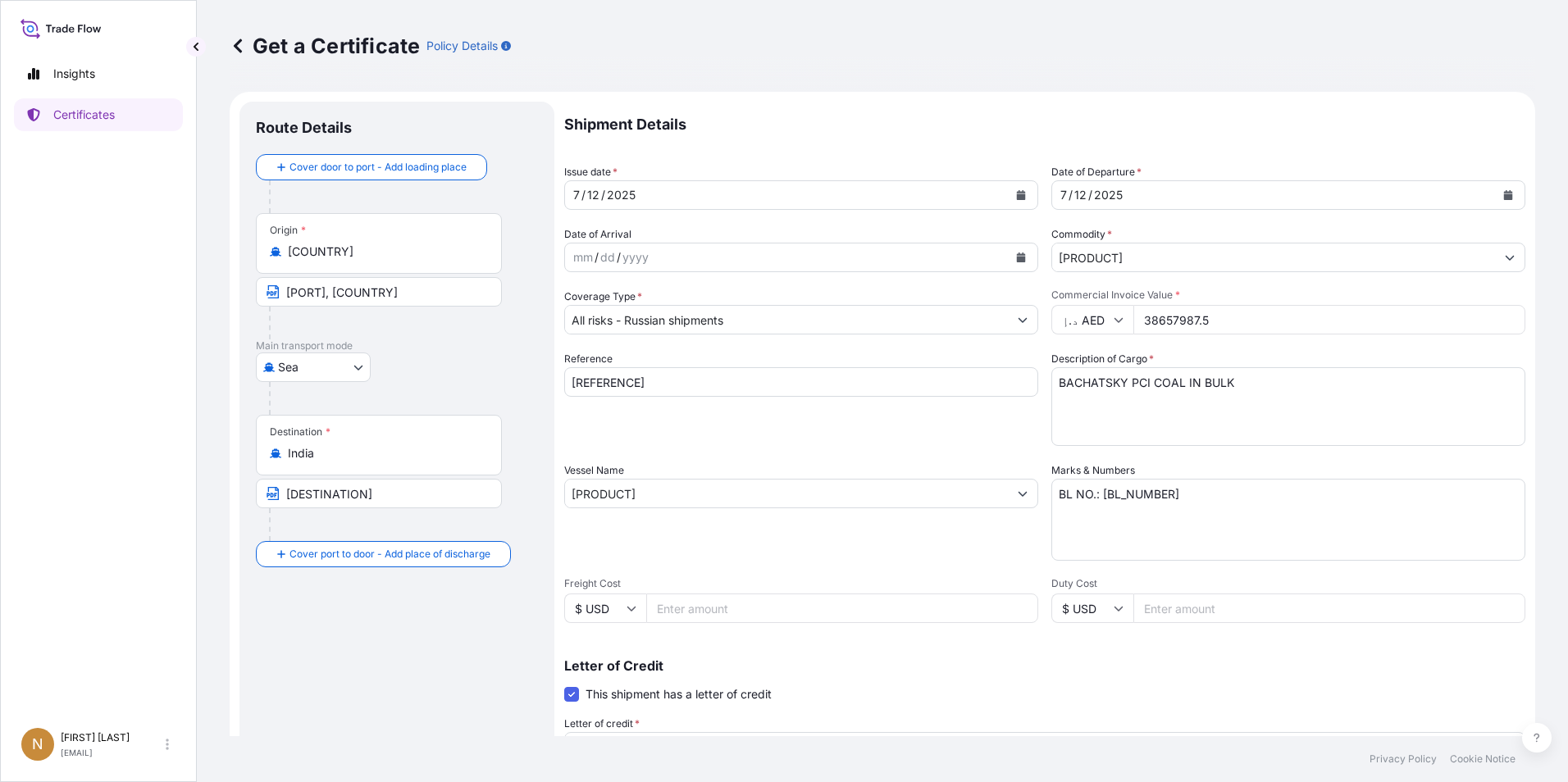 drag, startPoint x: 1221, startPoint y: 325, endPoint x: 1114, endPoint y: 323, distance: 107.01869 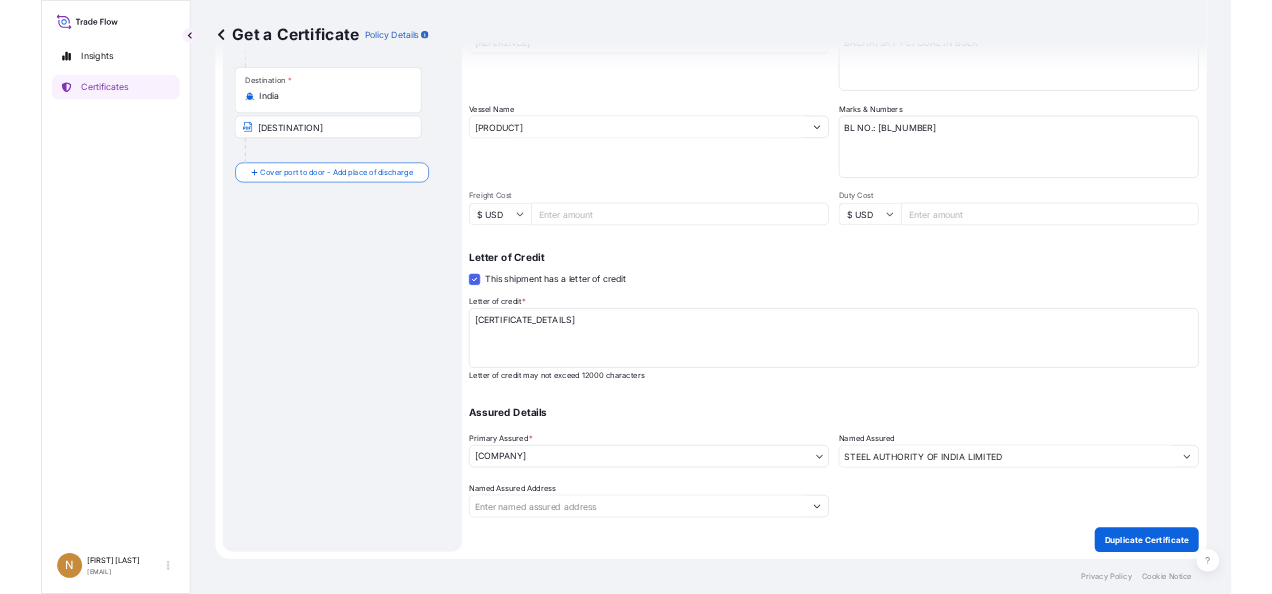 scroll, scrollTop: 0, scrollLeft: 0, axis: both 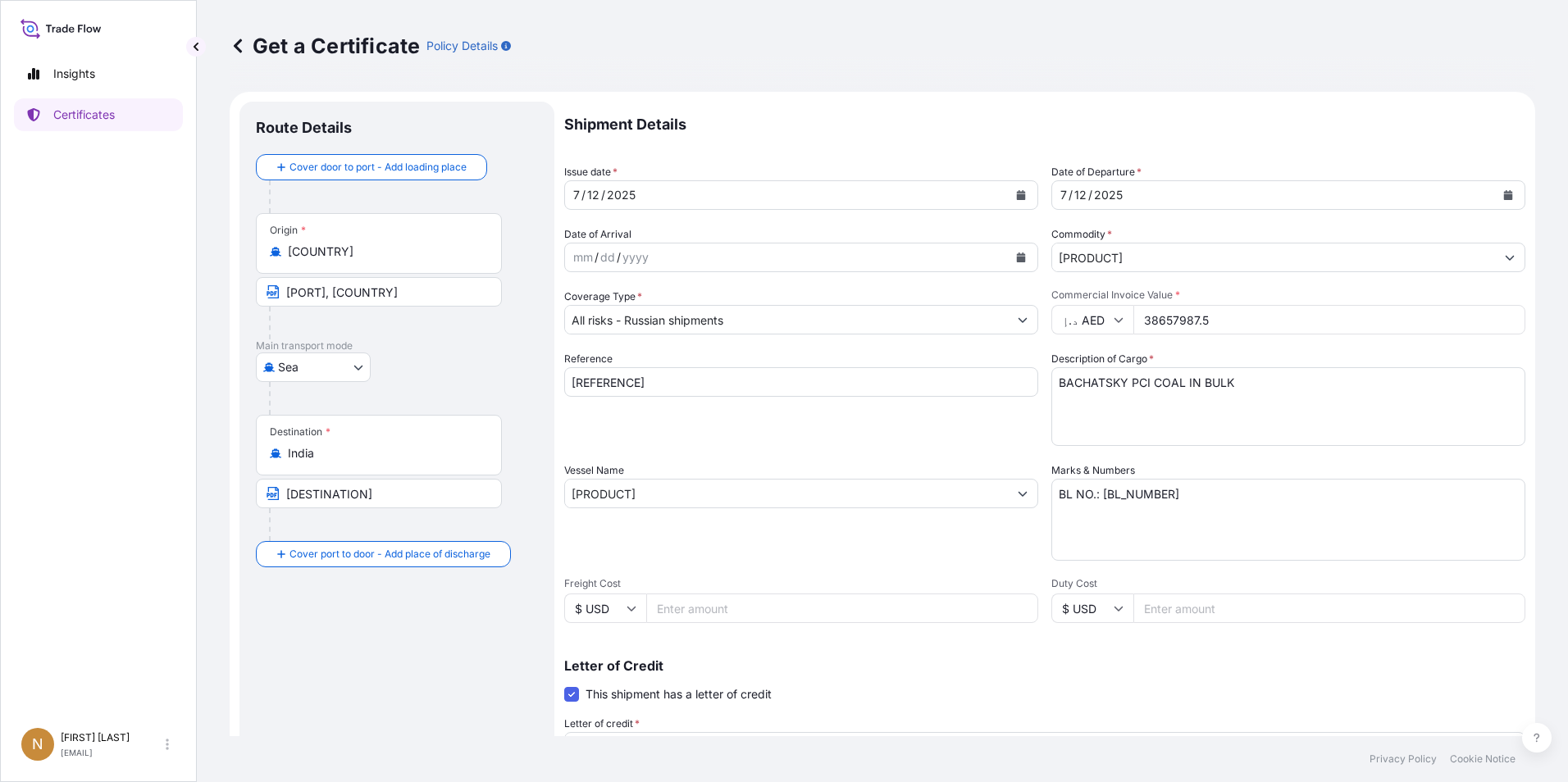 type on "38657987.5" 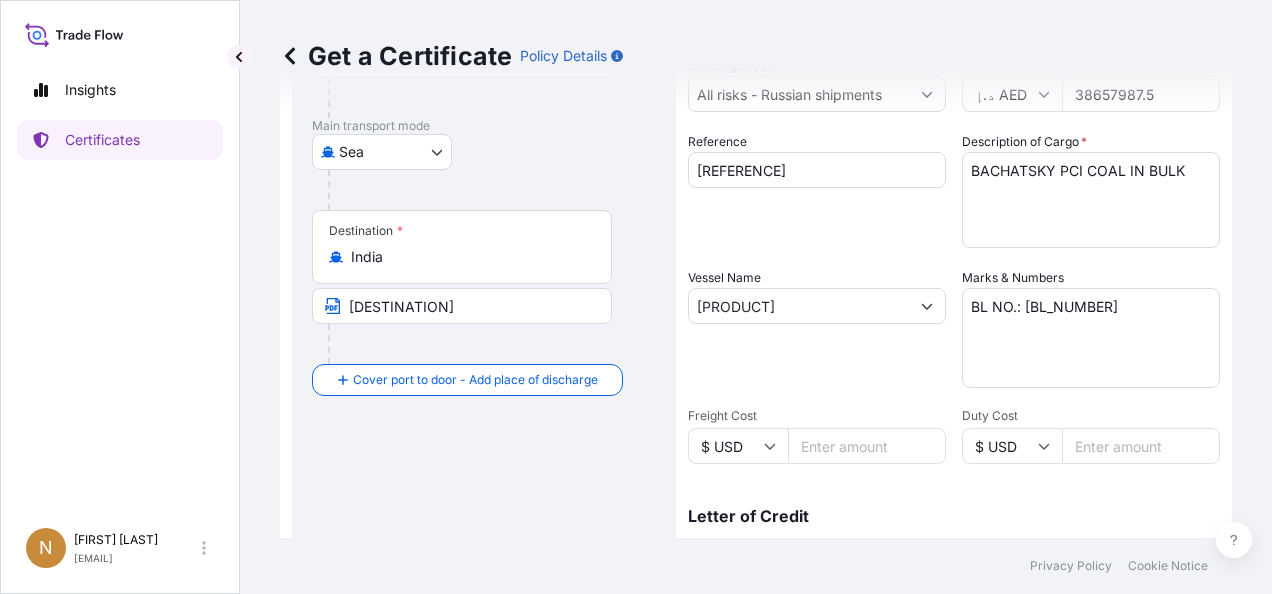 scroll, scrollTop: 308, scrollLeft: 0, axis: vertical 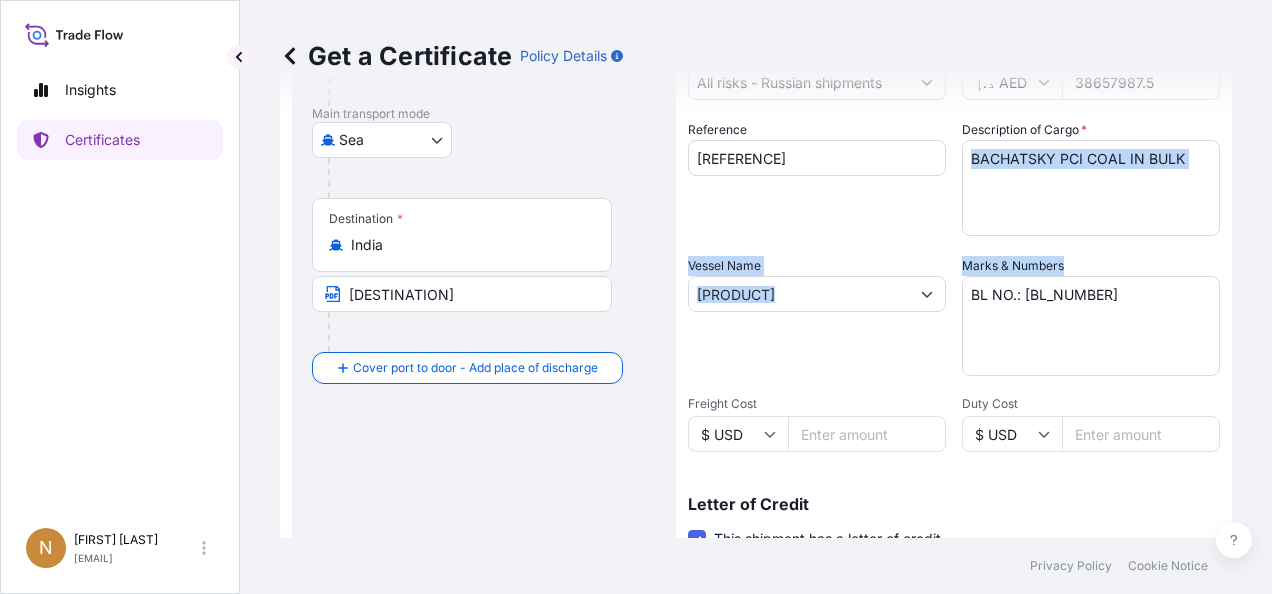 drag, startPoint x: 1256, startPoint y: 251, endPoint x: 1275, endPoint y: 164, distance: 89.050545 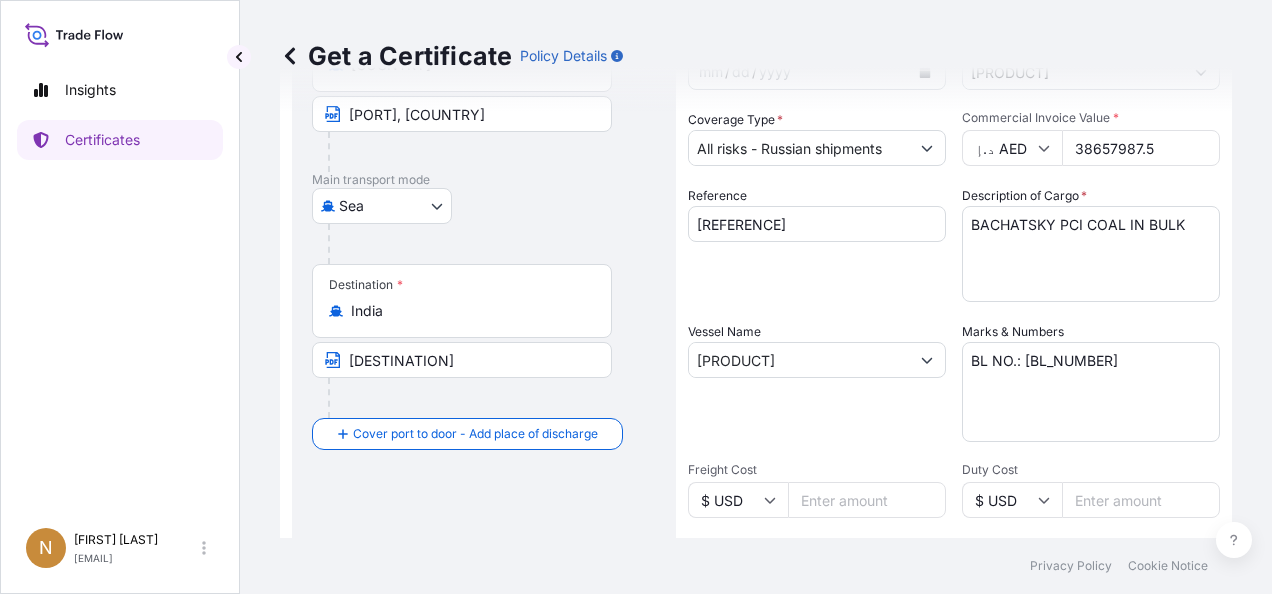 click on "Get a Certificate Policy Details Route Details   Cover door to port - Add loading place Place of loading Road / Inland Road / Inland Origin * [COUNTRY] [PORT], [COUNTRY] Main transport mode Sea Air Land Sea Destination * [COUNTRY] [DESTINATION] Cover port to door - Add place of discharge Road / Inland Road / Inland Place of Discharge Shipment Details Issue date * [DATE] Date of Departure * [DATE] Date of Arrival mm / dd / yyyy Commodity * [PRODUCT] Coverage Type * [COVERAGE] Packing Category Commercial Invoice Value    * [CURRENCY] [AMOUNT] Reference [REFERENCE] Description of Cargo * [PRODUCT] [PRODUCT] Vessel Name [PRODUCT] Marks & Numbers BL NO.: [BL_NUMBER] Freight Cost   $ USD Duty Cost   $ USD Letter of Credit This shipment has a letter of credit Letter of credit * [CERTIFICATE_DETAILS] *" at bounding box center (756, 269) 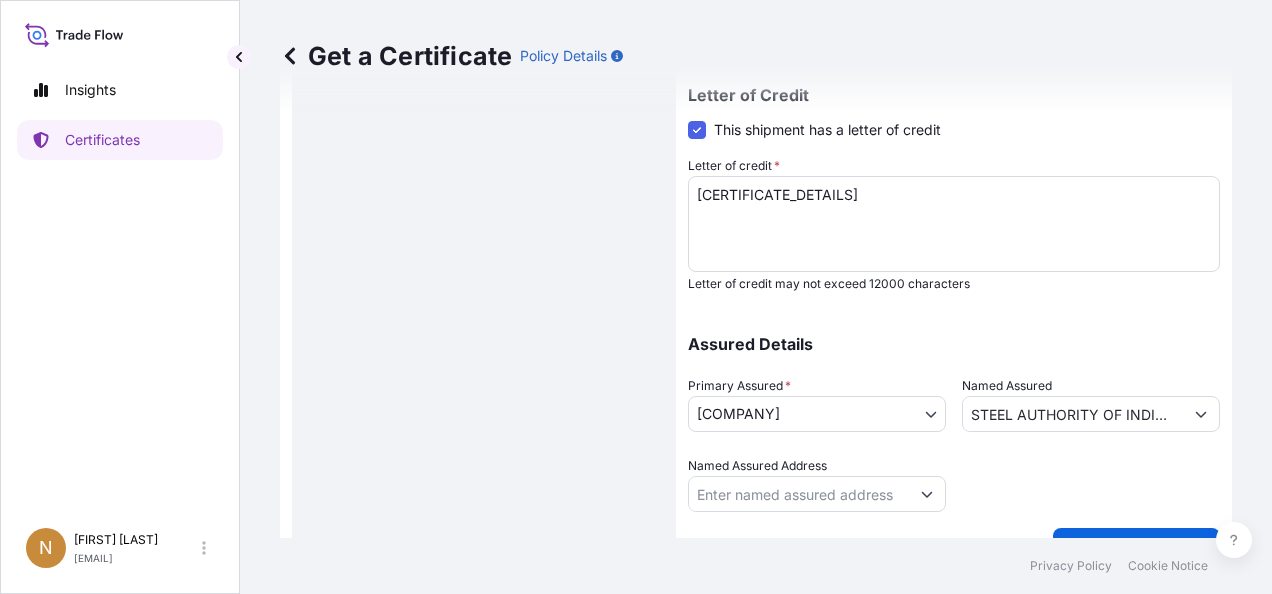 scroll, scrollTop: 758, scrollLeft: 0, axis: vertical 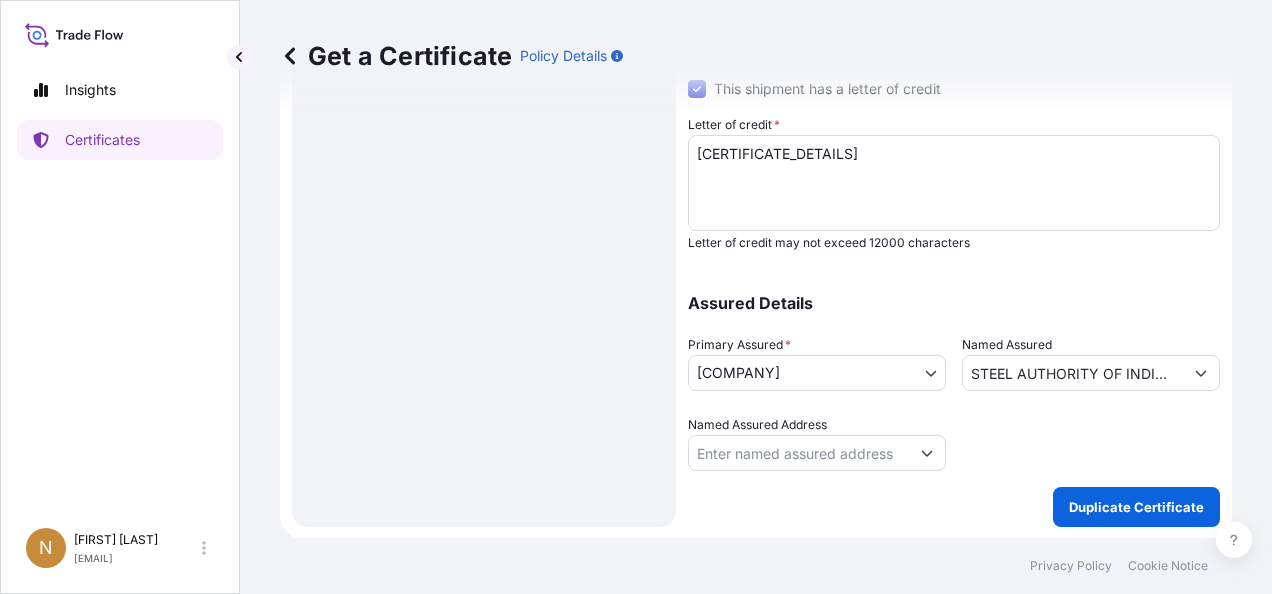 click on "Route Details   Cover door to port - Add loading place Place of loading Road / Inland Road / Inland Origin * [COUNTRY] [PORT], [COUNTRY] Main transport mode Sea Air Land Sea Destination * [COUNTRY] [DESTINATION] Cover port to door - Add place of discharge Road / Inland Road / Inland Place of Discharge" at bounding box center (484, -54) 